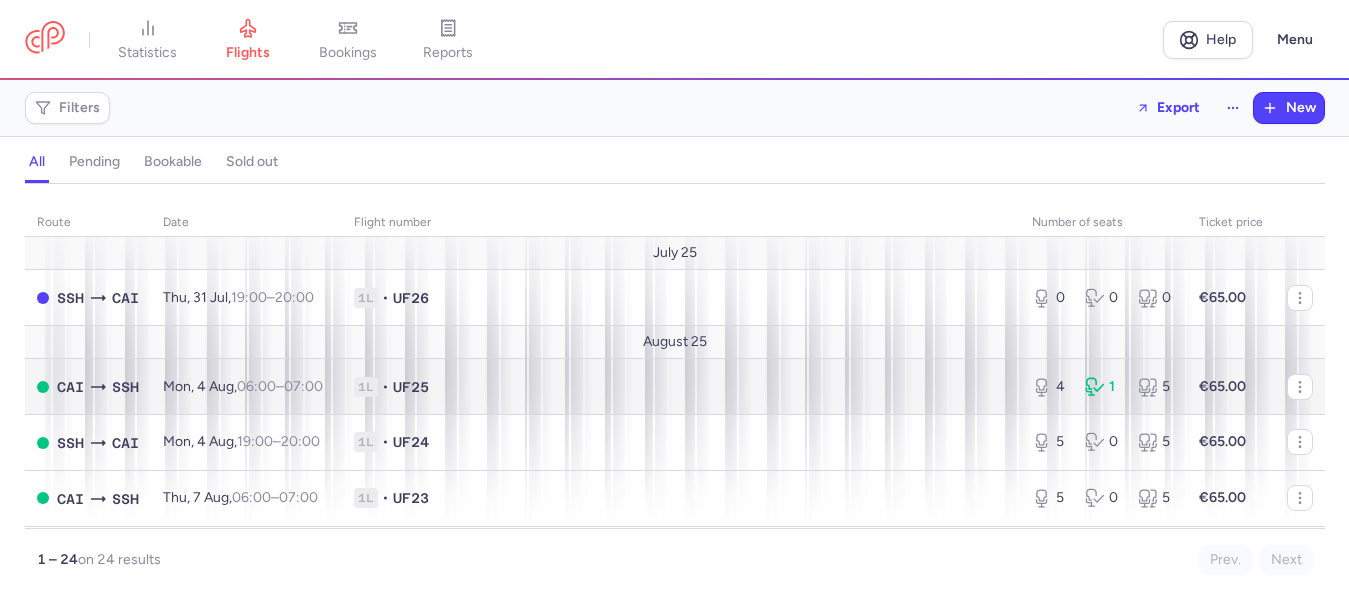 scroll, scrollTop: 0, scrollLeft: 0, axis: both 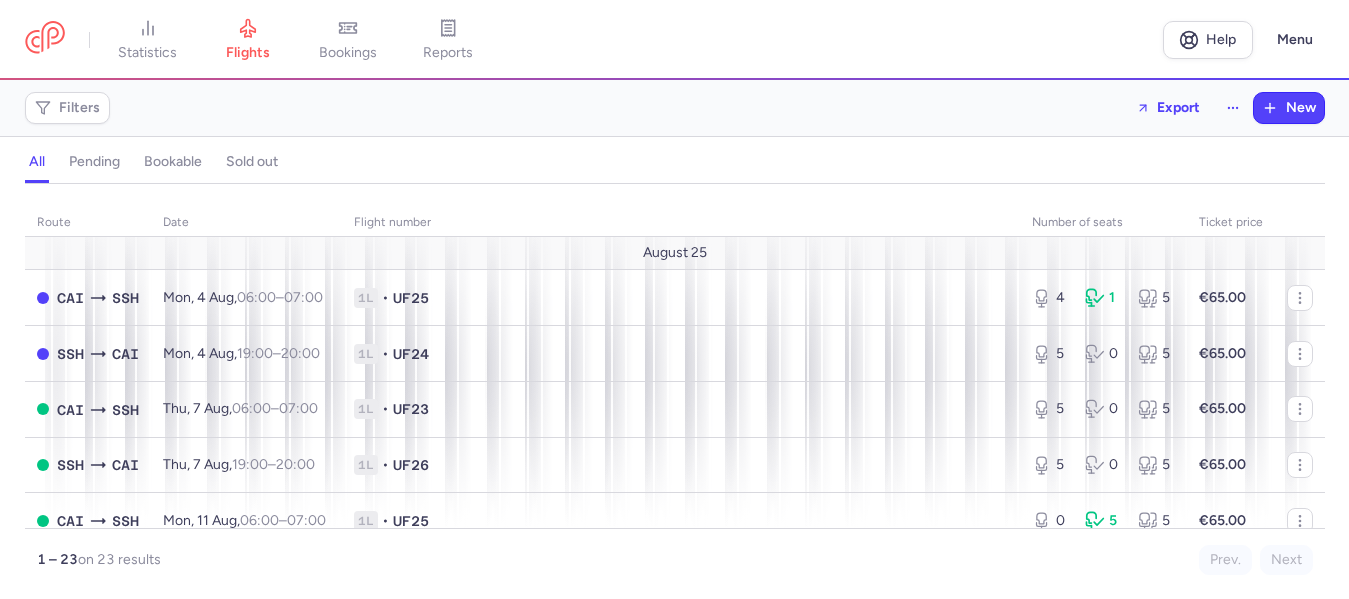 click on "Filters  Export  New" at bounding box center (675, 108) 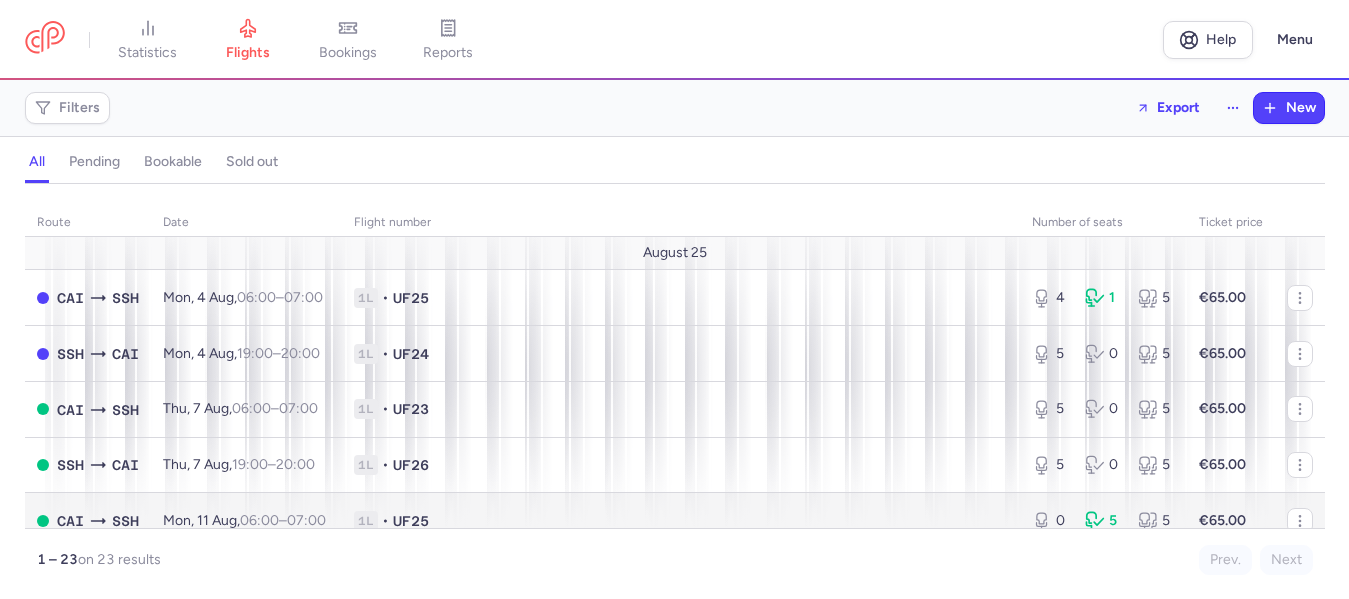 scroll, scrollTop: 100, scrollLeft: 0, axis: vertical 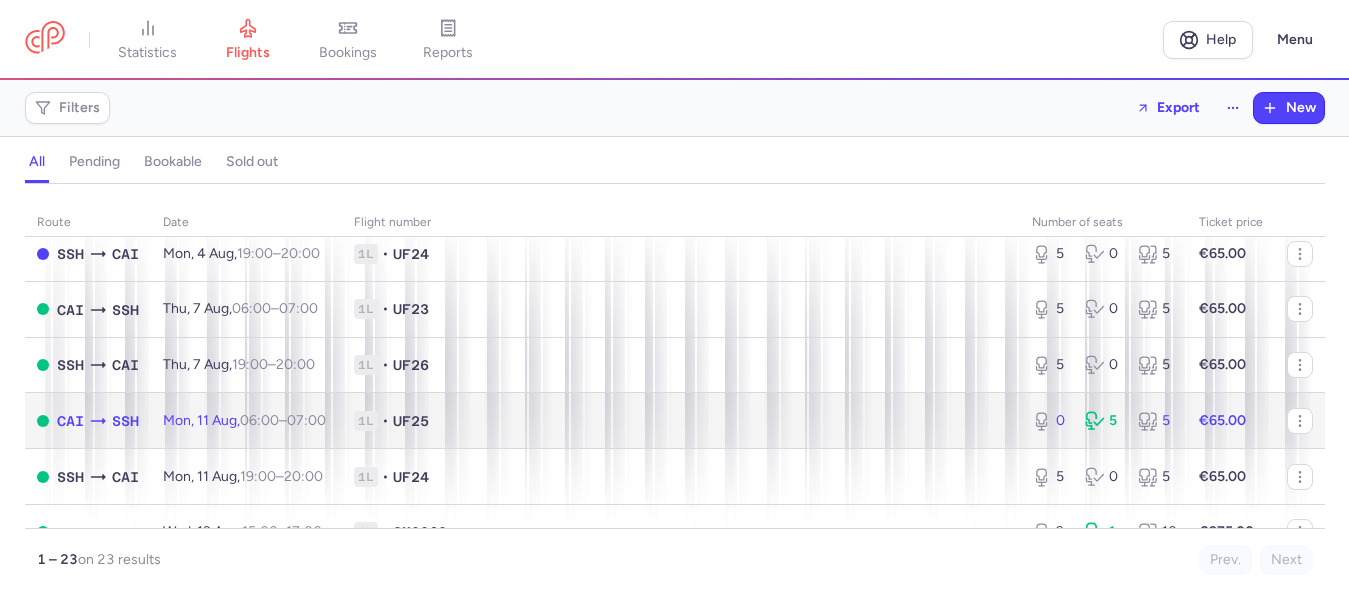 click 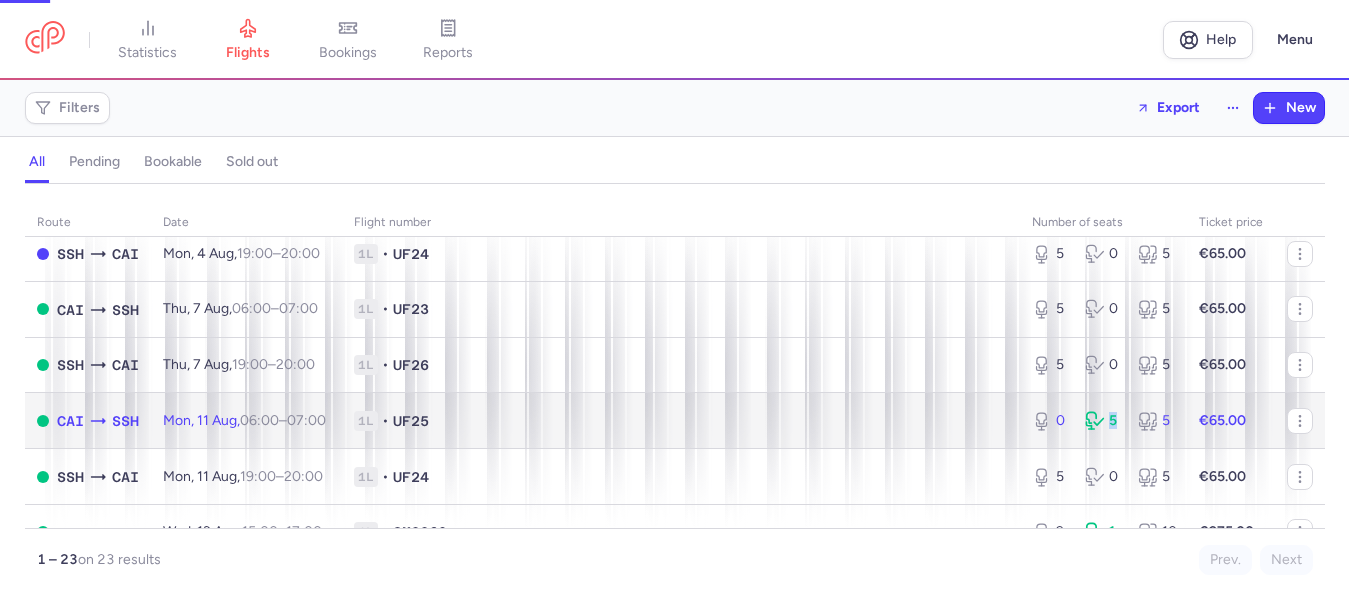 click 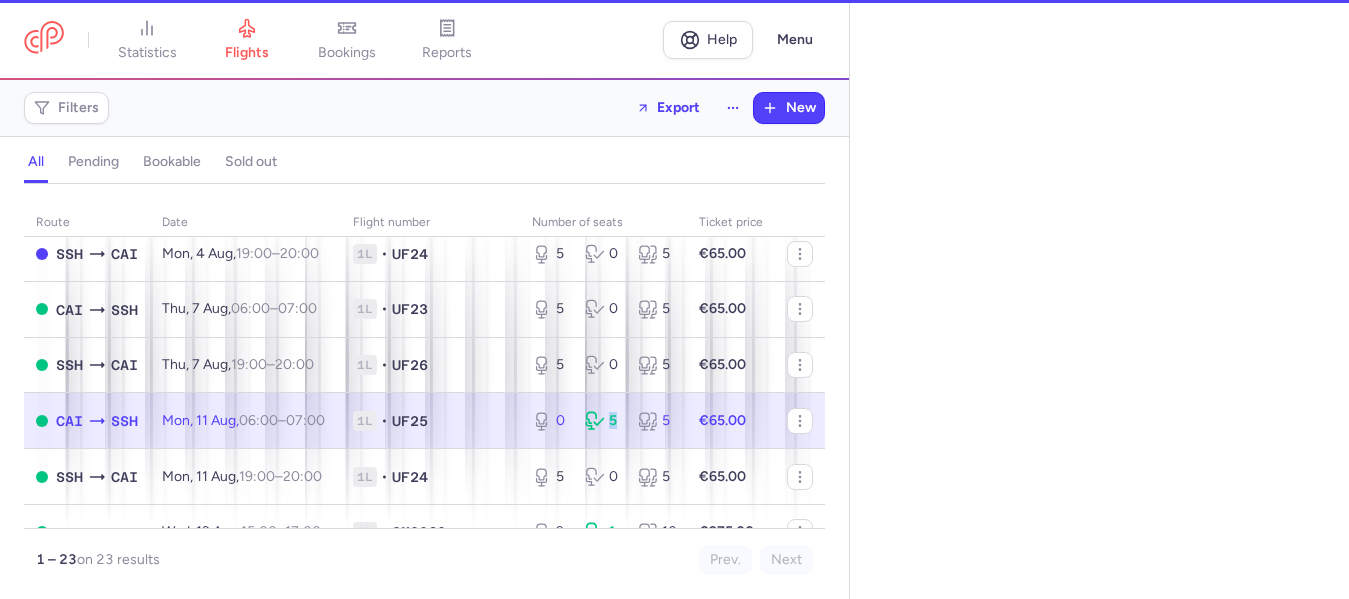 select on "days" 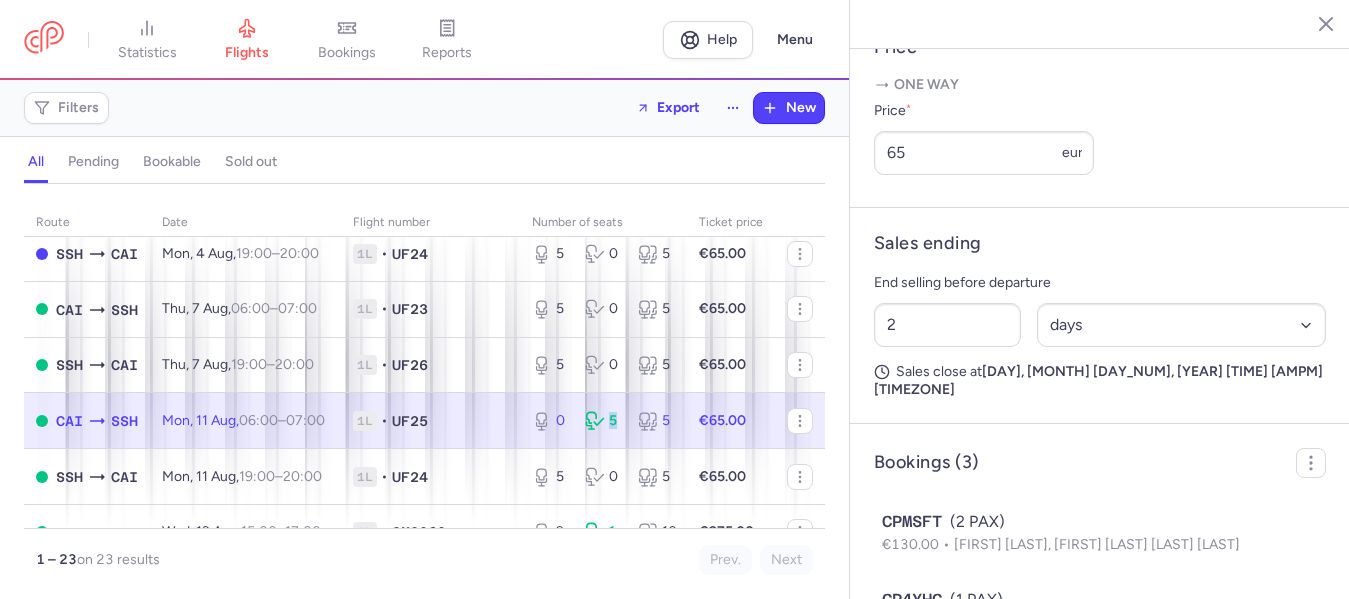 scroll, scrollTop: 988, scrollLeft: 0, axis: vertical 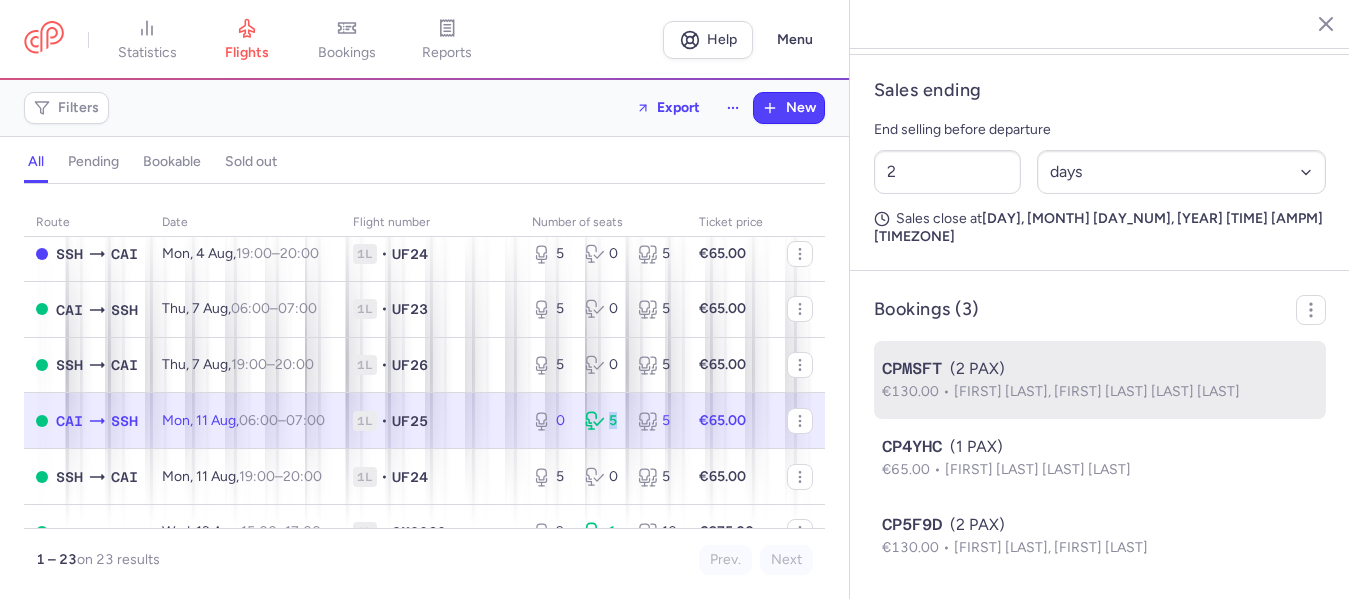 click on "[FIRST] [LAST], [FIRST] [LAST] [LAST] [LAST]" at bounding box center (1097, 391) 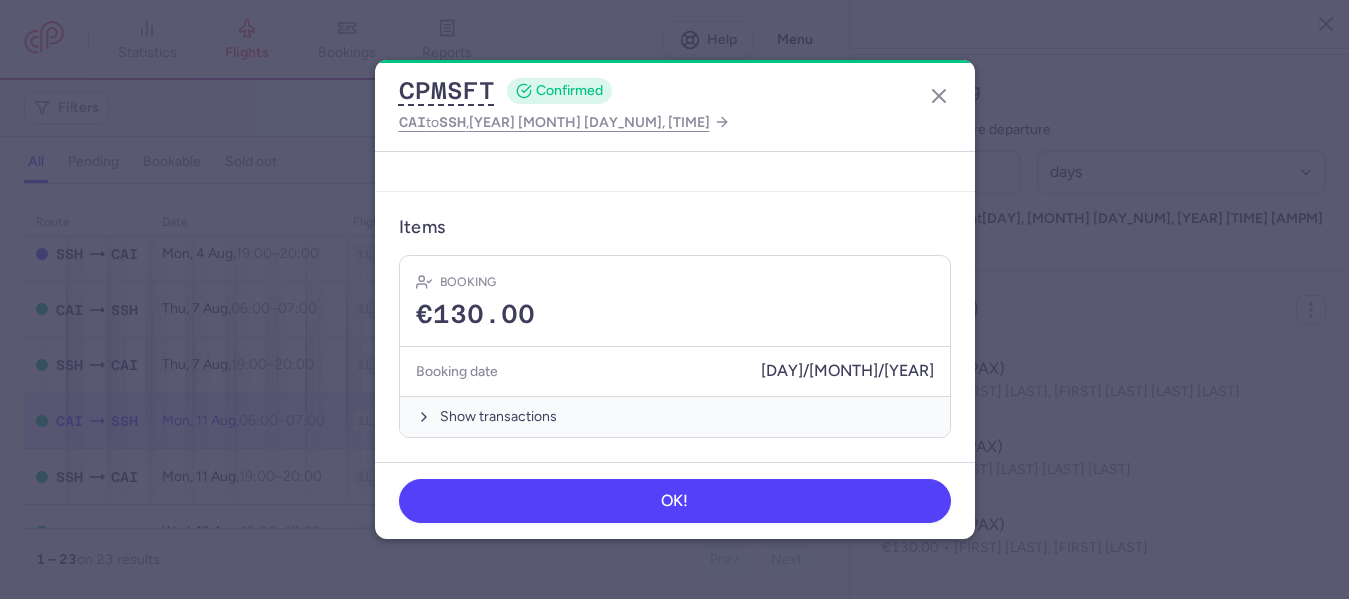 scroll, scrollTop: 0, scrollLeft: 0, axis: both 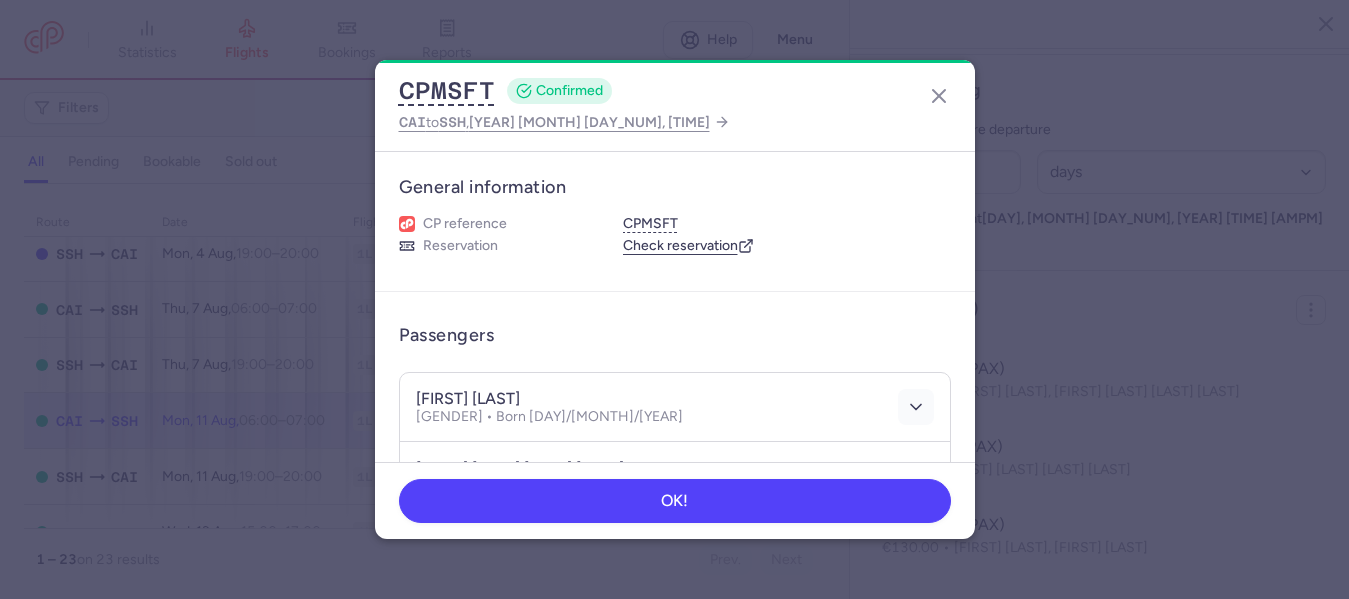 click 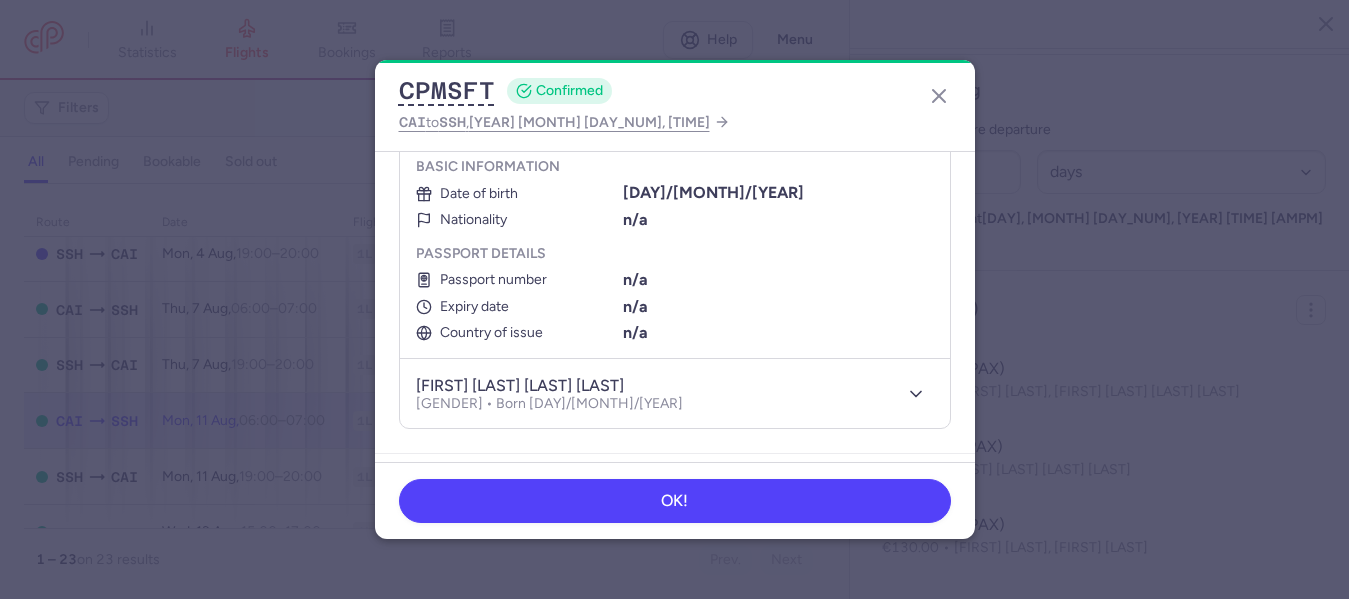scroll, scrollTop: 200, scrollLeft: 0, axis: vertical 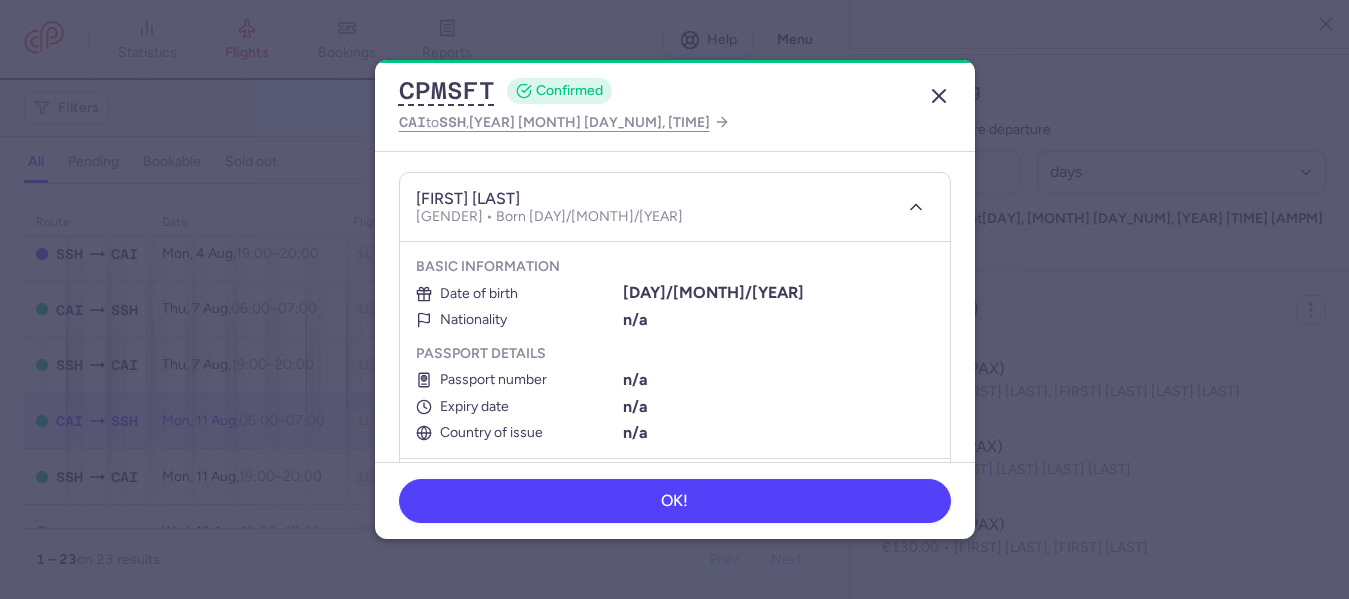 click 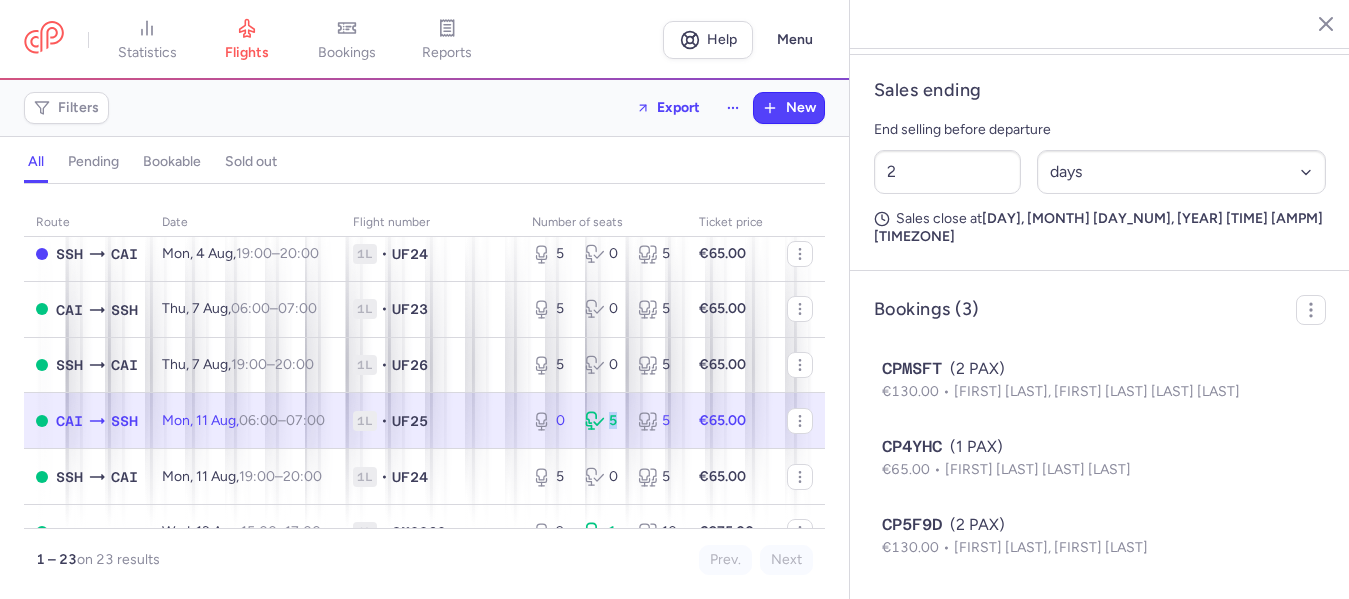 click 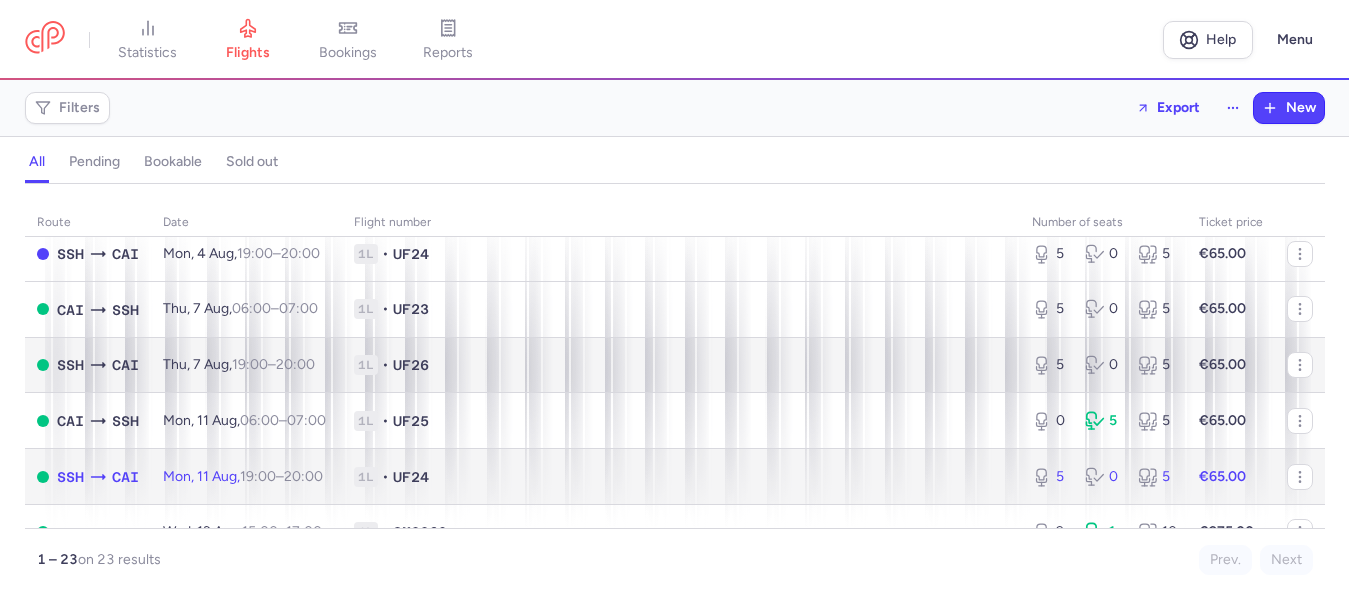 click on "1L • UF24" at bounding box center (681, 477) 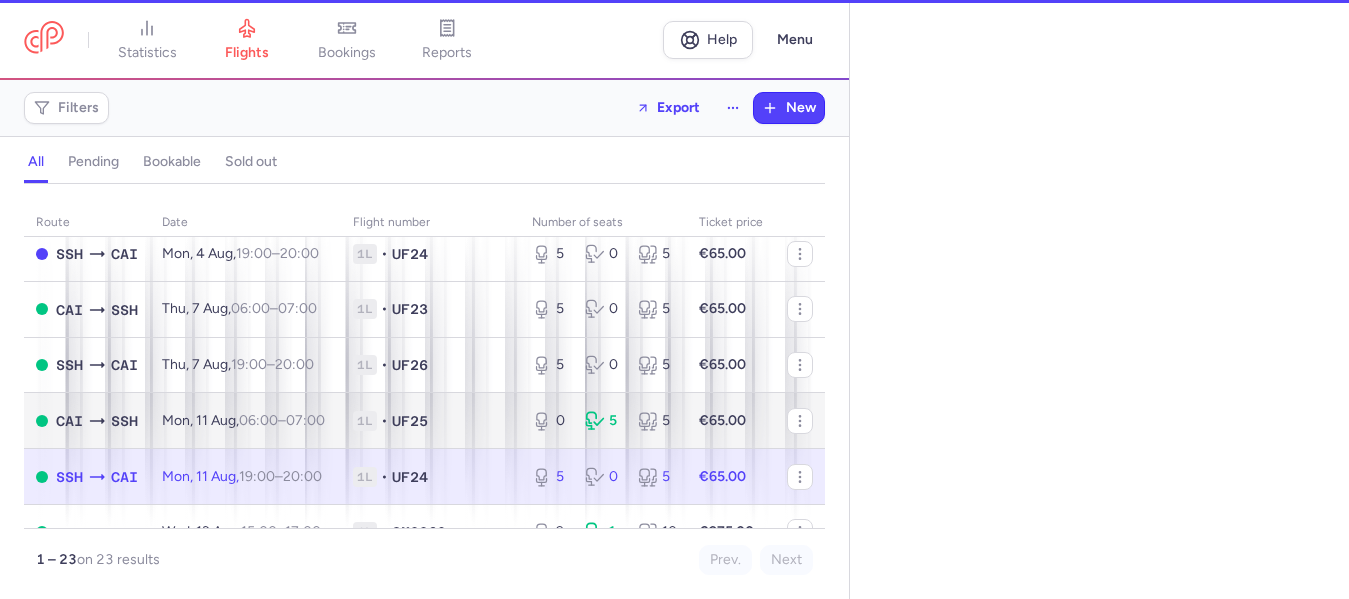 select on "days" 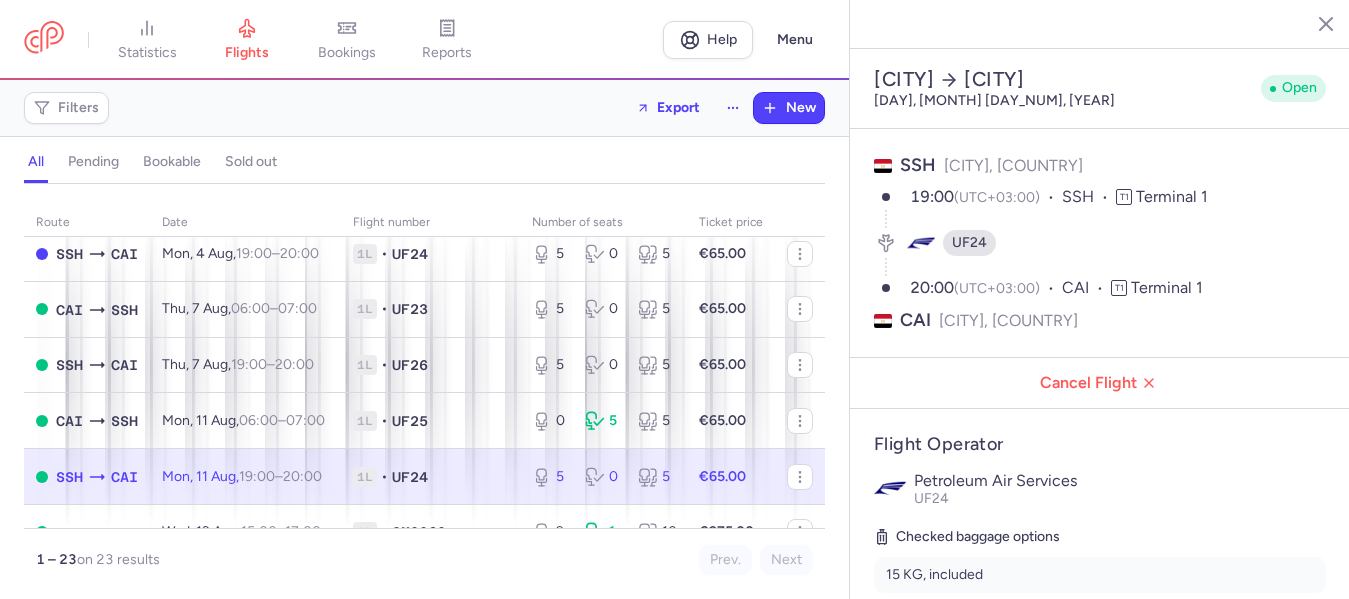 click 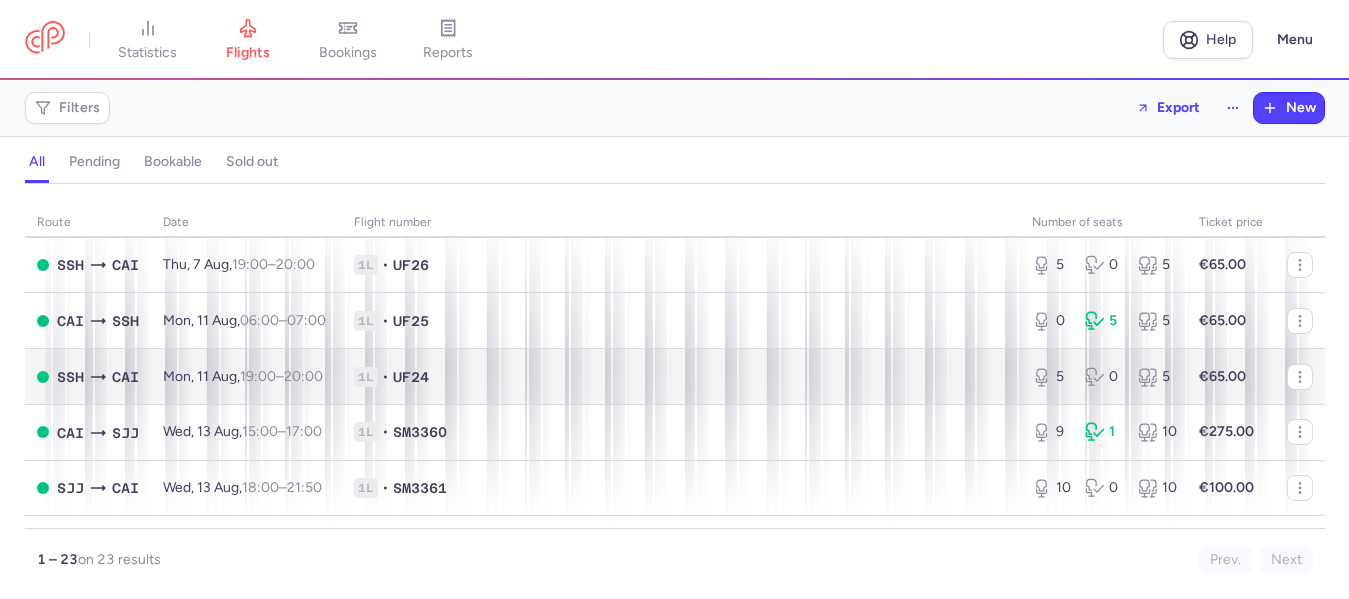 scroll, scrollTop: 0, scrollLeft: 0, axis: both 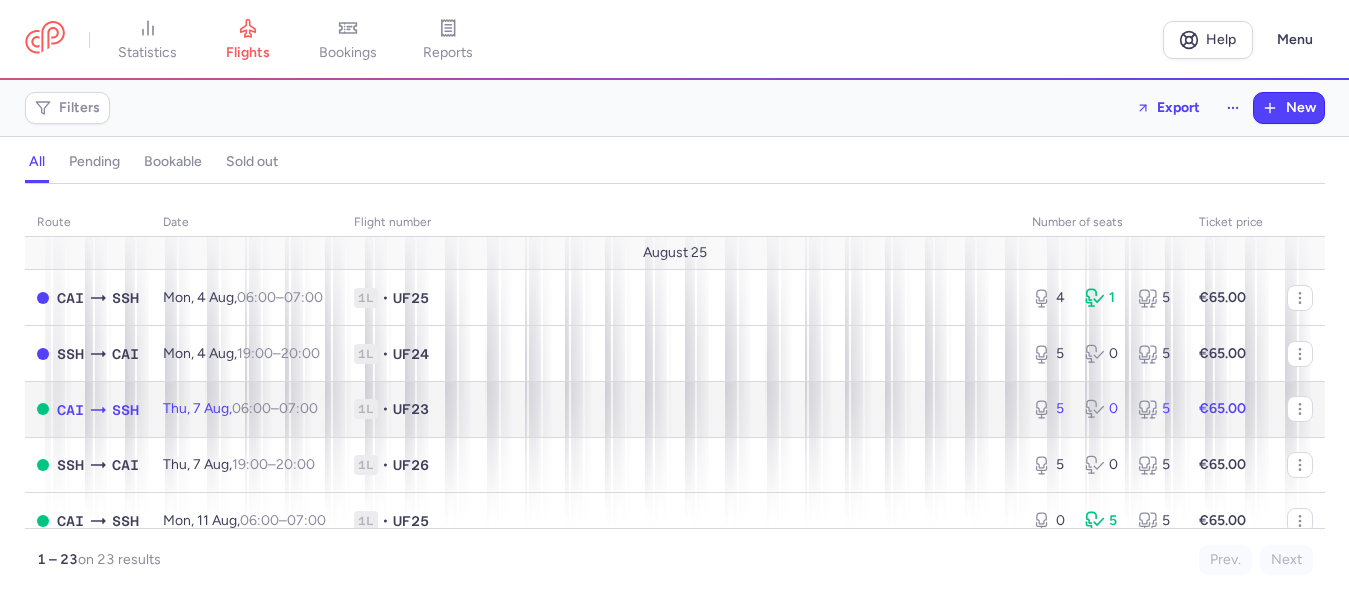 click on "1L • UF23" at bounding box center (681, 409) 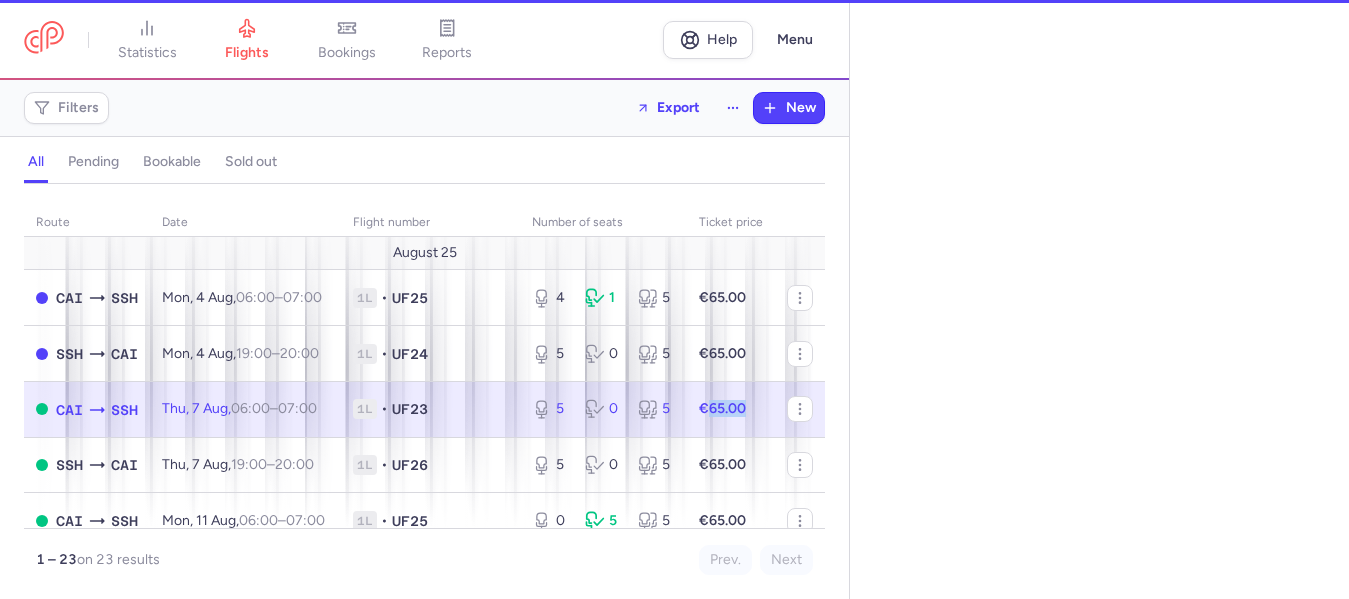 select on "days" 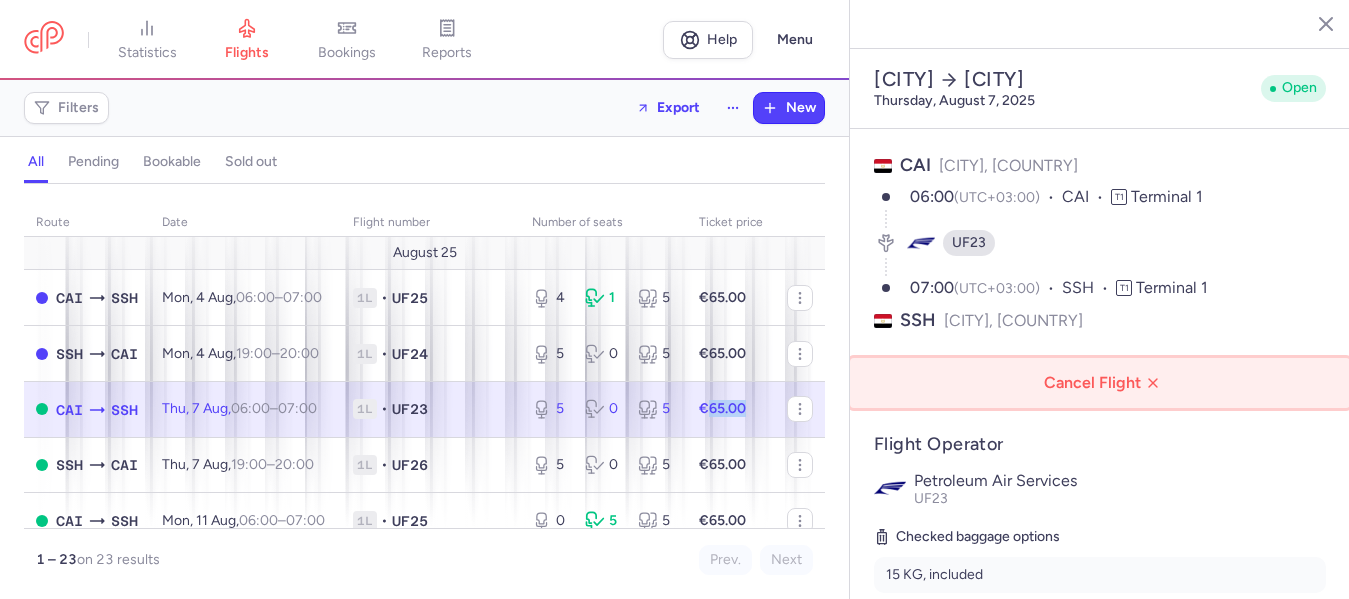 click on "Cancel Flight" at bounding box center (1104, 383) 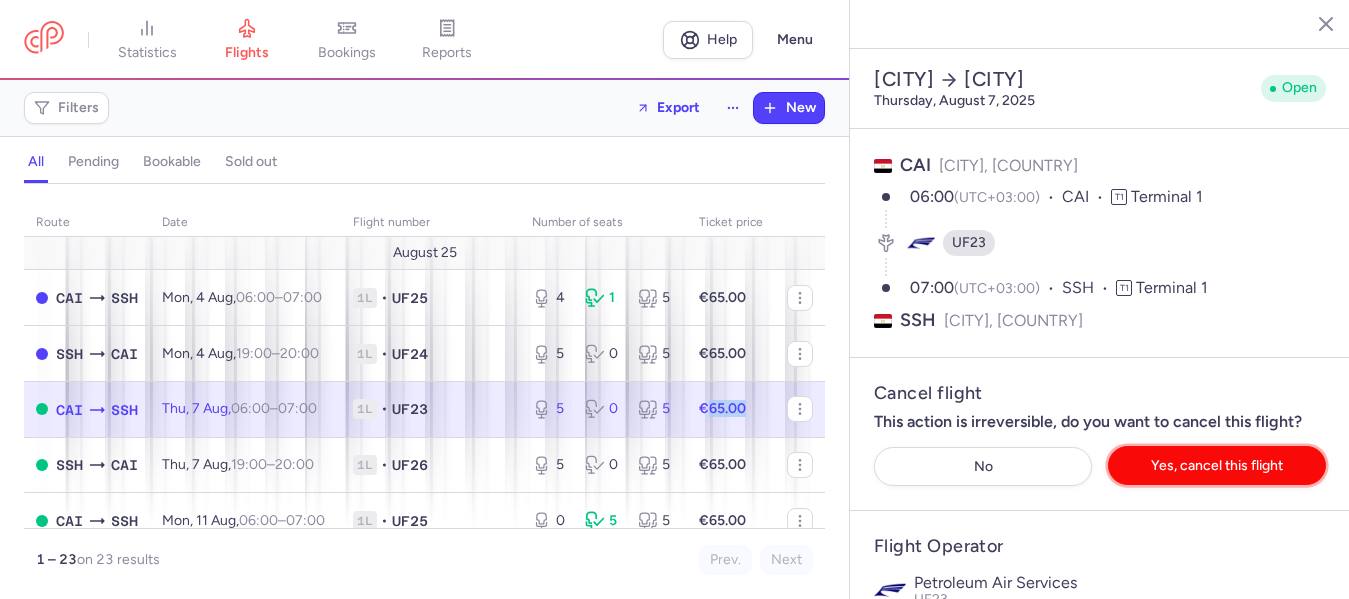 click on "Yes, cancel this flight" at bounding box center (1217, 465) 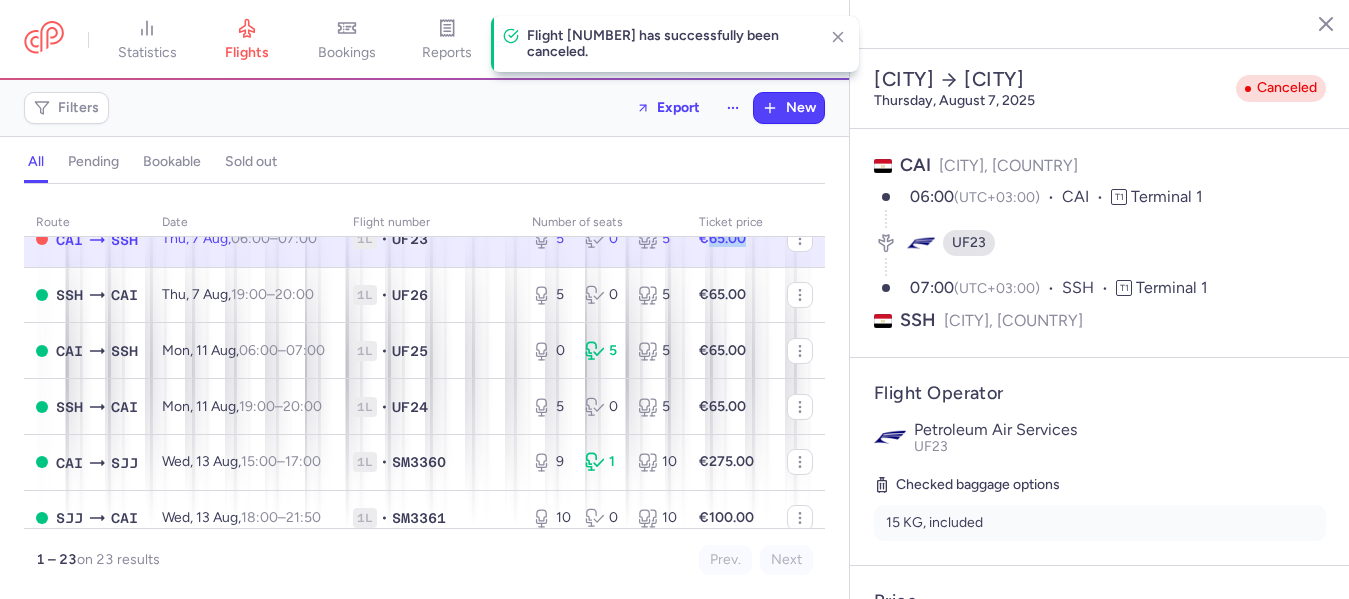 scroll, scrollTop: 200, scrollLeft: 0, axis: vertical 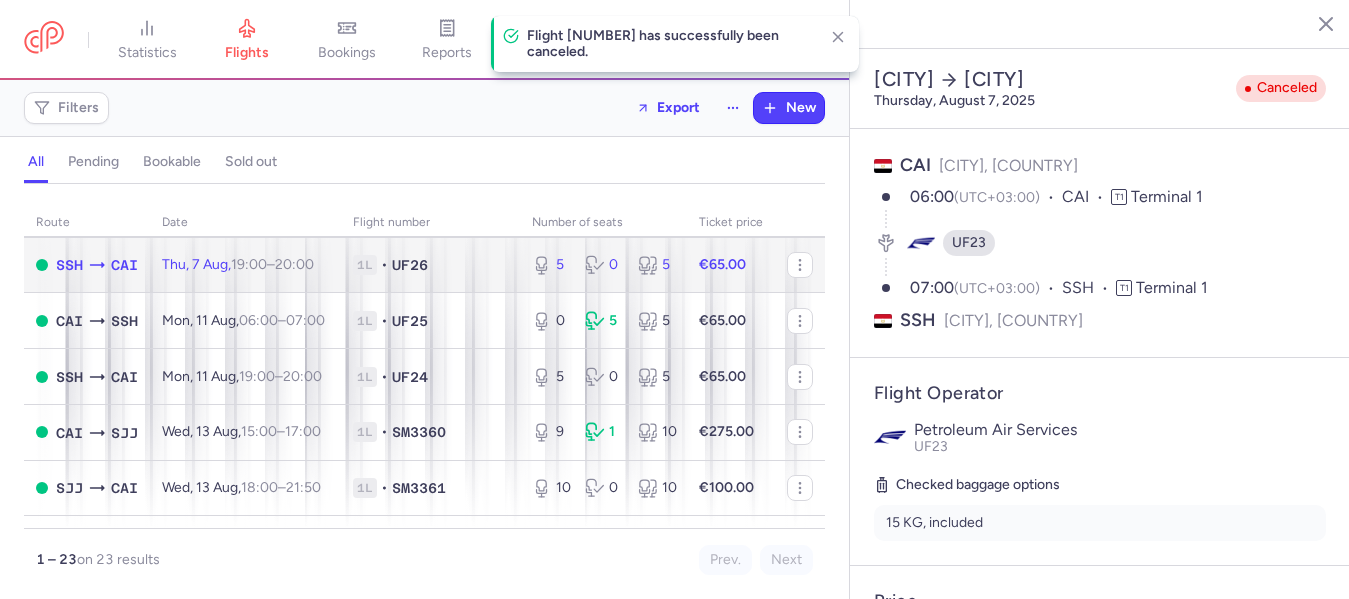 click on "1L • UF26" at bounding box center [430, 265] 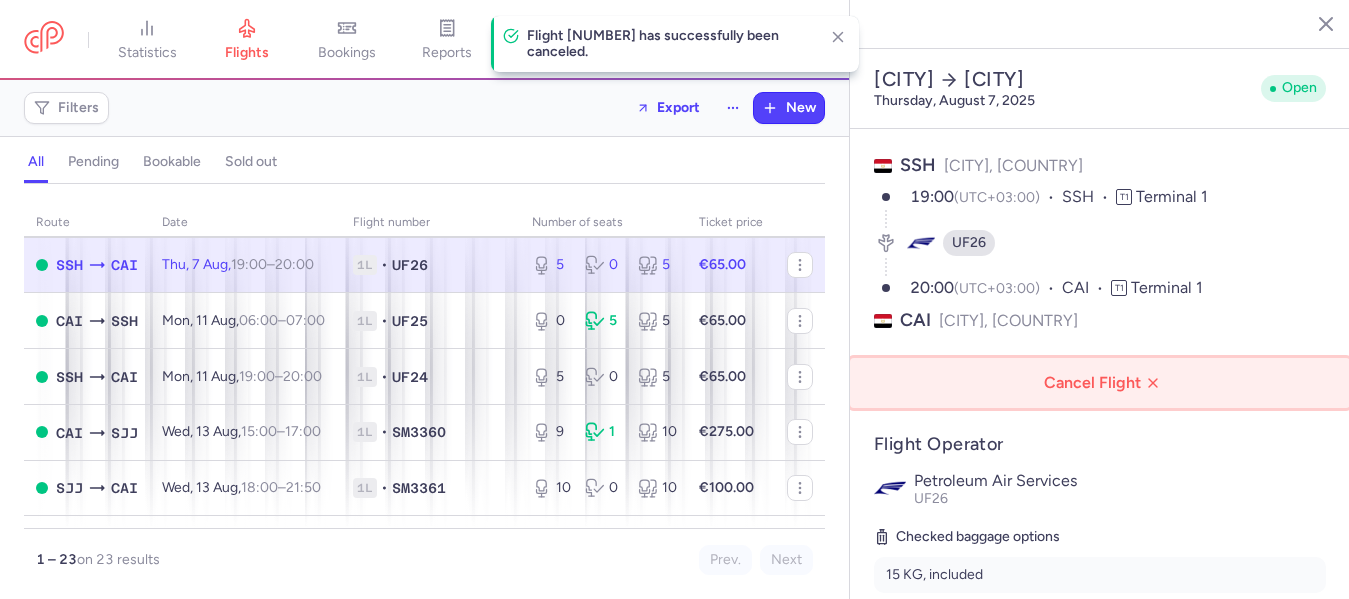 click on "Cancel Flight" at bounding box center [1104, 383] 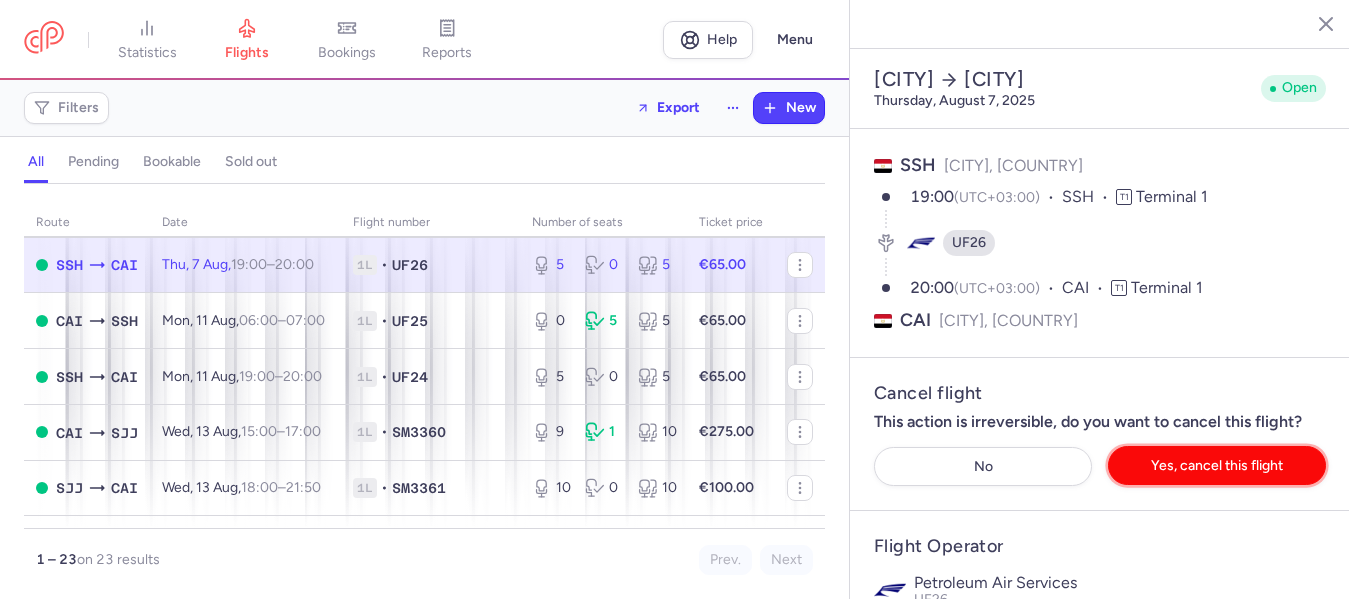 click on "Yes, cancel this flight" at bounding box center (1217, 465) 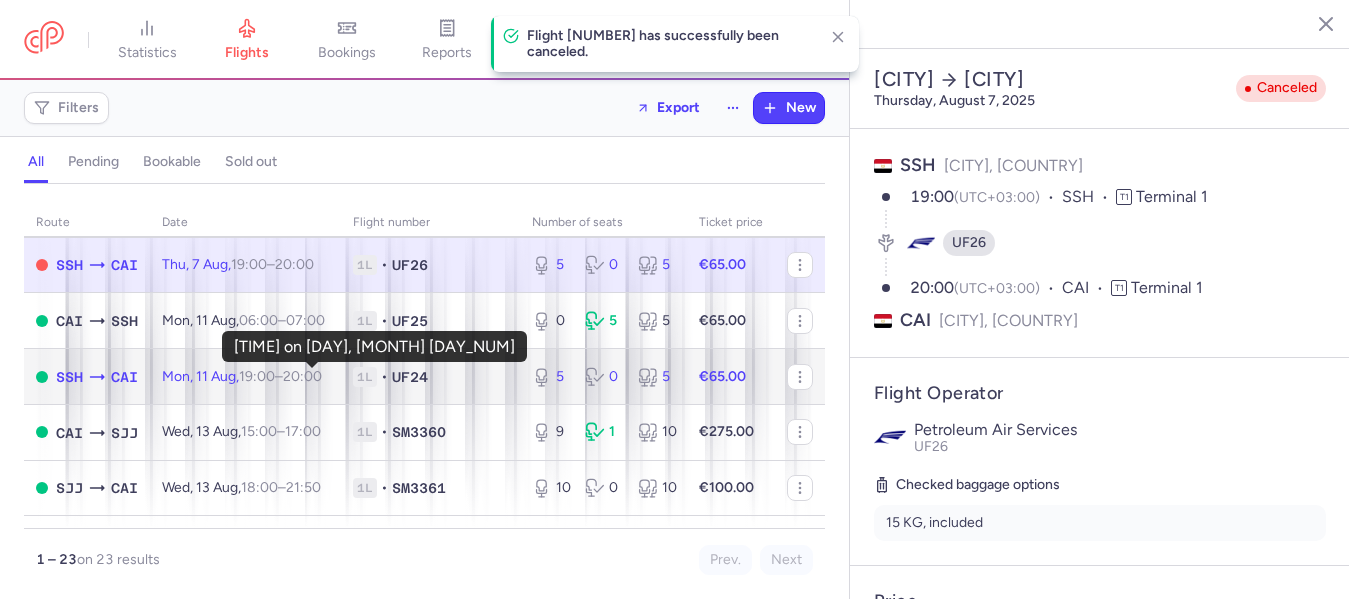 click on "20:00  +0" at bounding box center [302, 376] 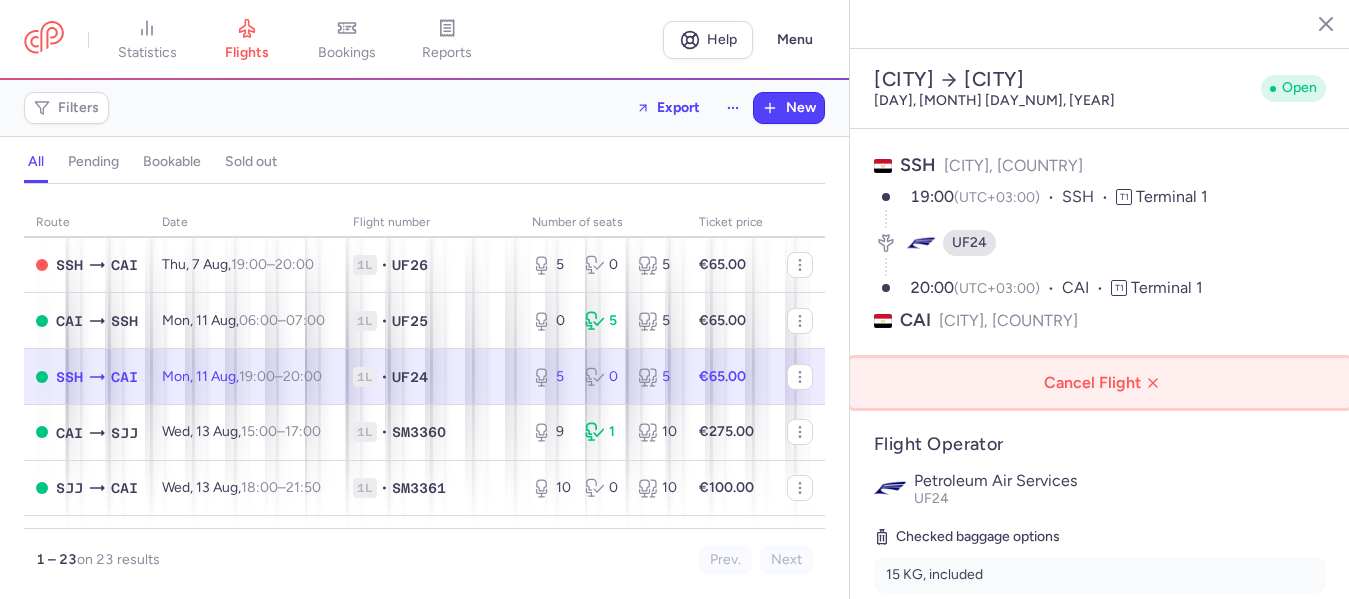 click on "Cancel Flight" at bounding box center (1104, 383) 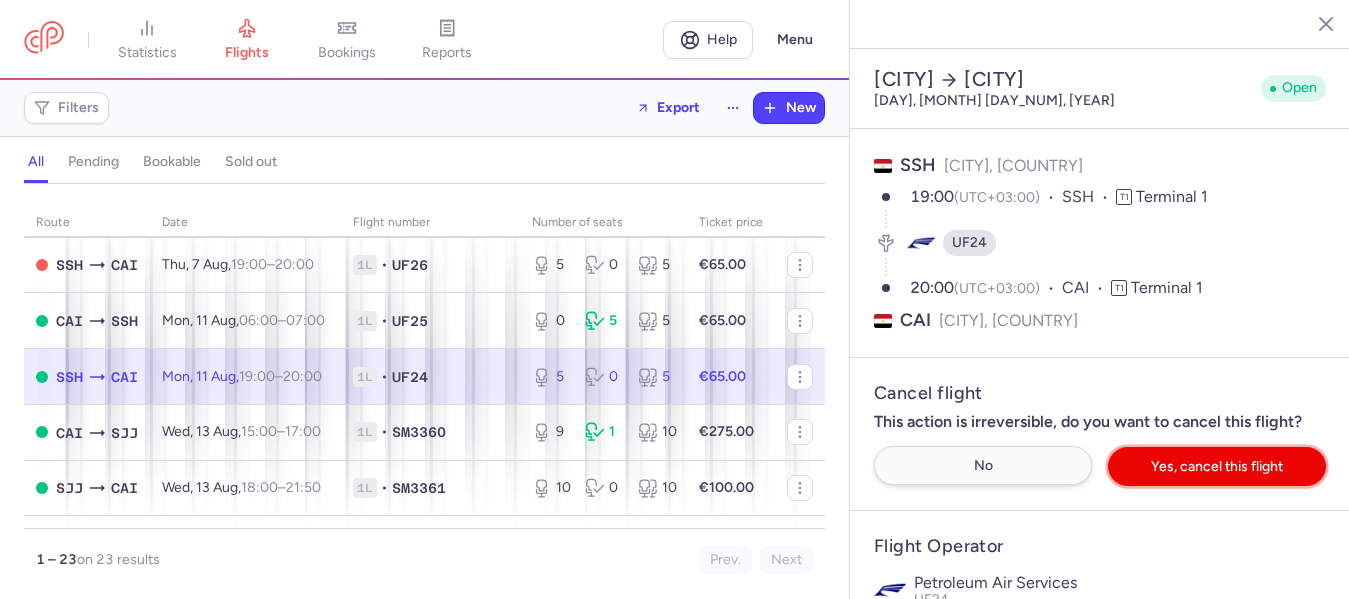 drag, startPoint x: 1212, startPoint y: 418, endPoint x: 1041, endPoint y: 419, distance: 171.00293 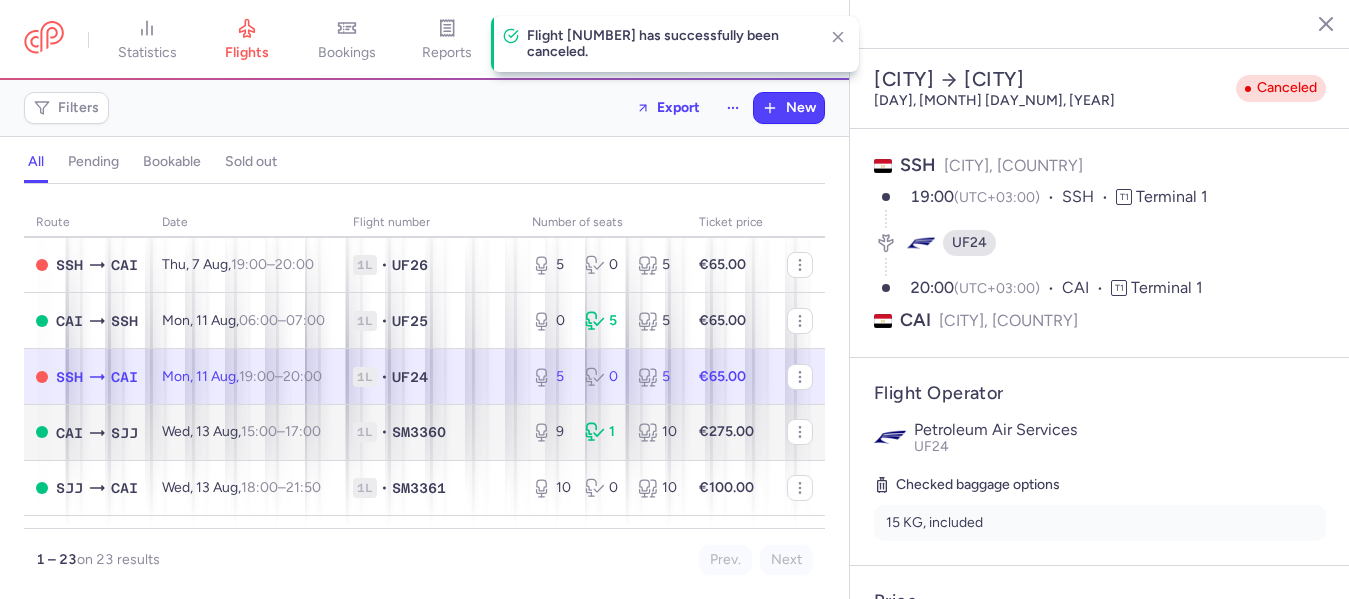 scroll, scrollTop: 300, scrollLeft: 0, axis: vertical 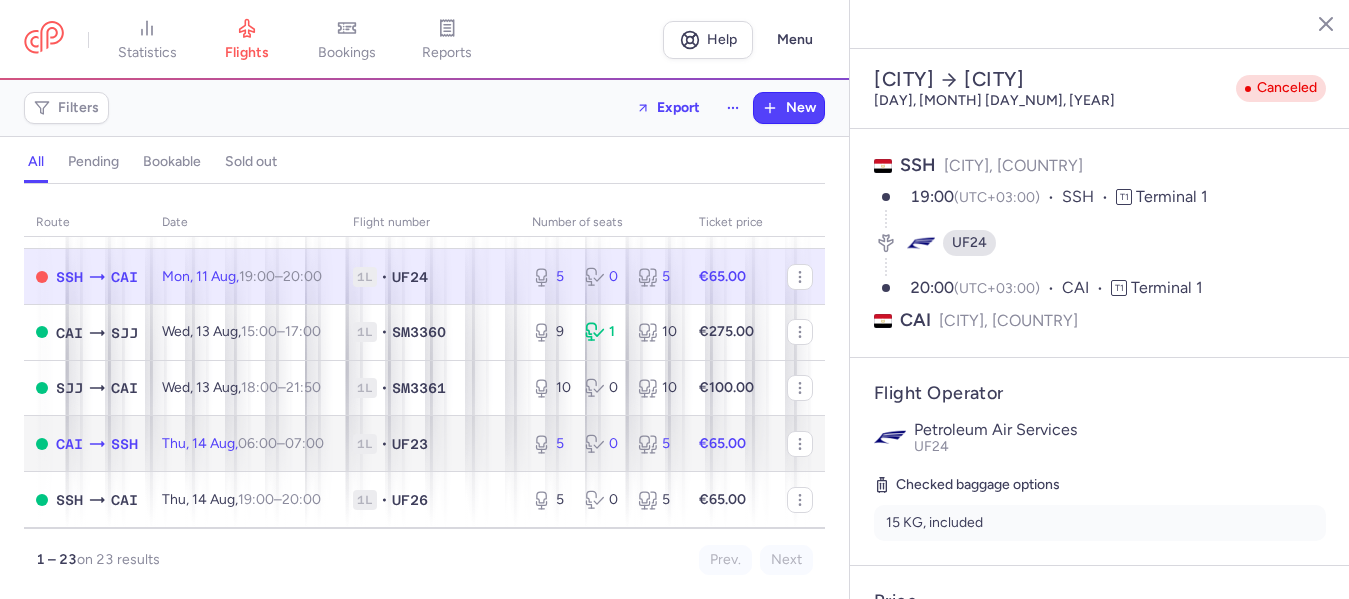click on "06:00  –  07:00  +0" at bounding box center [281, 443] 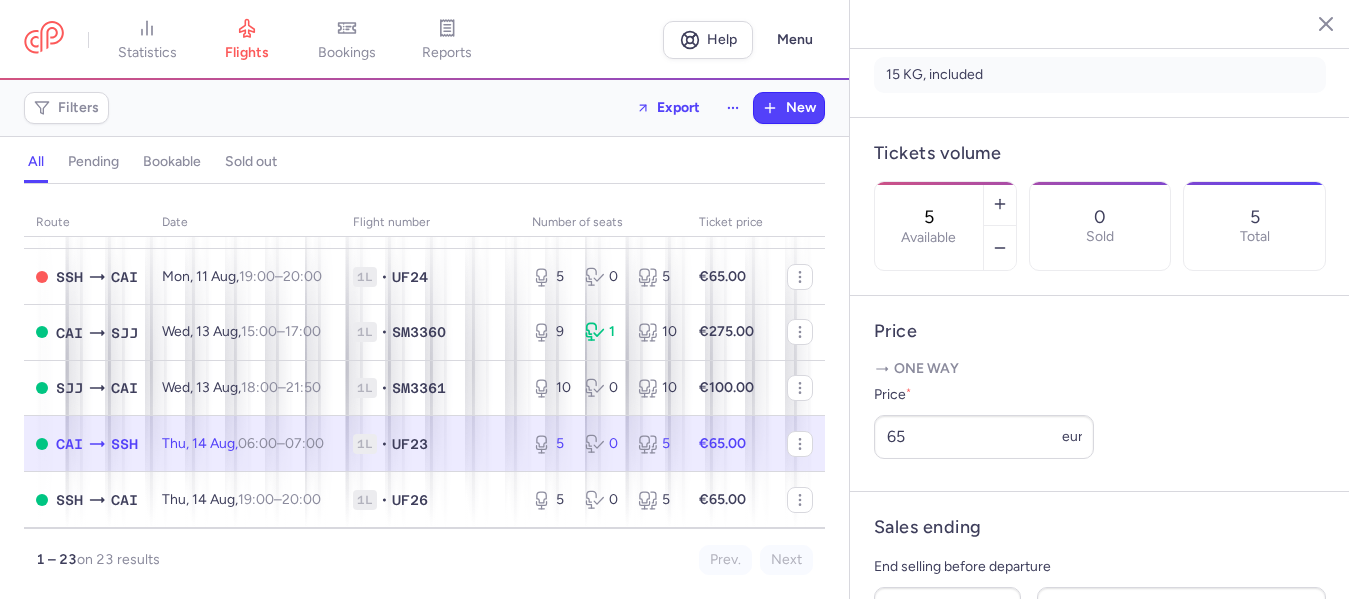 scroll, scrollTop: 700, scrollLeft: 0, axis: vertical 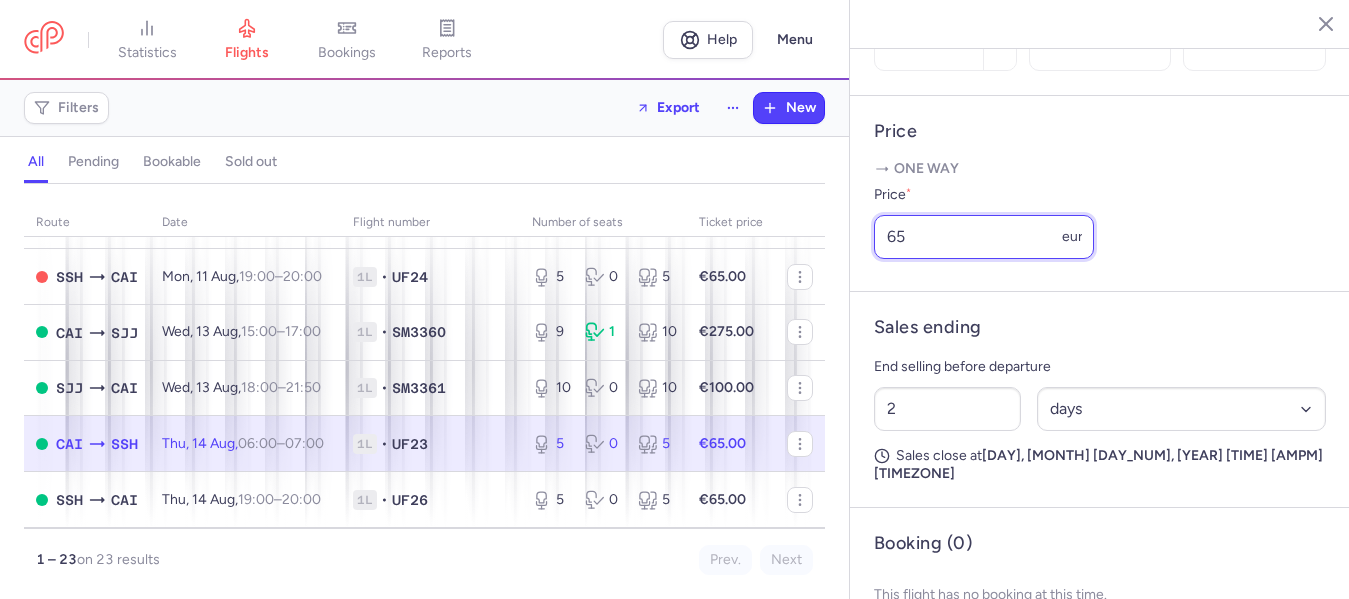 drag, startPoint x: 917, startPoint y: 286, endPoint x: 816, endPoint y: 284, distance: 101.0198 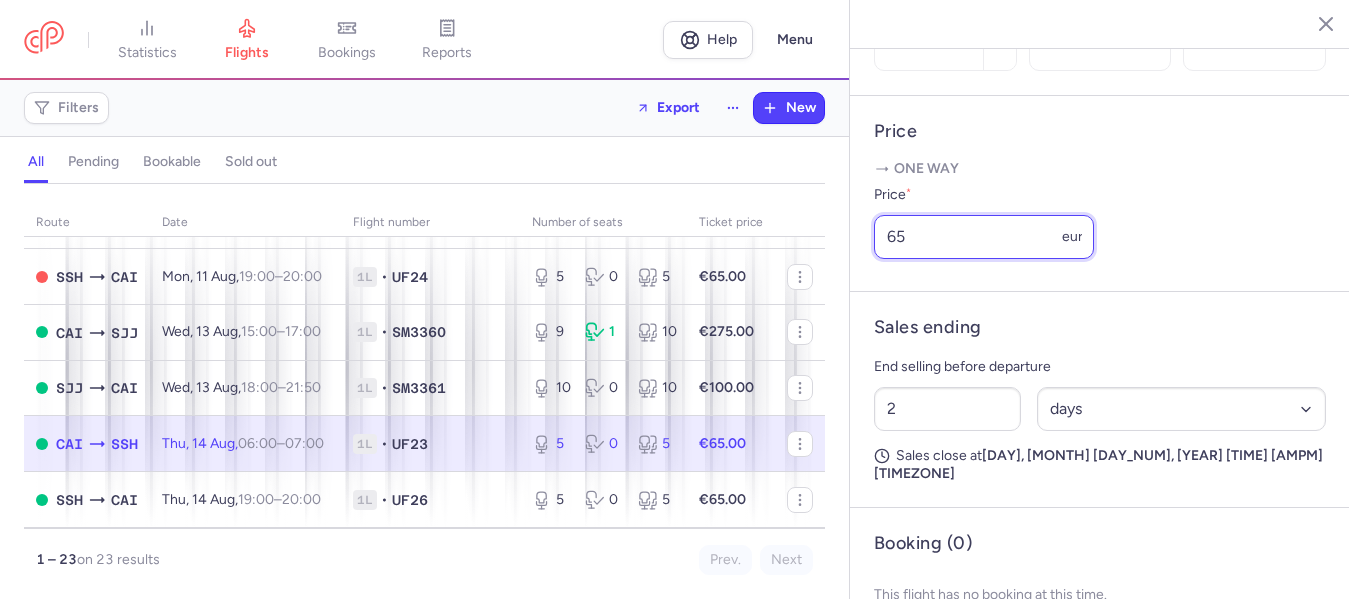 click on "statistics flights bookings reports  Help  Menu Filters  Export  New all pending bookable sold out route date Flight number number of seats Ticket price [MONTH] [DAY_NUM]  [AIRPORT_CODE]  [AIRPORT_CODE] [DAY], [MONTH] [DAY_NUM], [TIME] – [TIME] [+0] [NUM]L • UF[NUM] [NUM] [NUM] [NUM] €[PRICE].00  [AIRPORT_CODE]  [AIRPORT_CODE] [DAY], [MONTH] [DAY_NUM], [TIME] – [TIME] [+0] [NUM]L • UF[NUM] [NUM] [NUM] [NUM] €[PRICE].00  [AIRPORT_CODE]  [AIRPORT_CODE] [DAY], [MONTH] [DAY_NUM], [TIME] – [TIME] [+0] [NUM]L • UF[NUM] [NUM] [NUM] [NUM] €[PRICE].00  [AIRPORT_CODE]  [AIRPORT_CODE] [DAY], [MONTH] [DAY_NUM], [TIME] – [TIME] [+0] [NUM]L • UF[NUM] [NUM] [NUM] [NUM] €[PRICE].00  [AIRPORT_CODE]  [AIRPORT_CODE] [DAY], [MONTH] [DAY_NUM], [TIME] – [TIME] [+0] [NUM]L • UF[NUM] [NUM] [NUM] [NUM] €[PRICE].00  [AIRPORT_CODE]  [AIRPORT_CODE] [DAY], [MONTH] [DAY_NUM], [TIME] – [TIME] [+0] [NUM]L • UF[NUM] [NUM] [NUM] [NUM] €[PRICE].00  [AIRPORT_CODE]  [AIRPORT_CODE] [DAY], [MONTH] [DAY_NUM], [TIME] – [TIME] [+0] [NUM]L • SM[NUM] [NUM] [NUM] [NUM] €[PRICE].00  [AIRPORT_CODE]  [AIRPORT_CODE] [DAY], [MONTH] [DAY_NUM], [TIME] – [TIME] [+0] [NUM]L • SM[NUM] [NUM] [NUM] [NUM] €[PRICE].00  [AIRPORT_CODE]  [AIRPORT_CODE] [DAY], [MONTH] [DAY_NUM], [TIME] – [TIME] [+0] [NUM]L • UF[NUM] [NUM] [NUM] [NUM] €[PRICE].00  [AIRPORT_CODE]  [AIRPORT_CODE] [DAY], [MONTH] [DAY_NUM], [TIME] – [TIME] [+0] [NUM]L • UF[NUM] [NUM] [NUM] [NUM] €[PRICE].00  [AIRPORT_CODE]  [AIRPORT_CODE] [DAY], [MONTH] [DAY_NUM], [TIME] – [TIME] [+0] [NUM]L • UF[NUM] [NUM] [NUM] [NUM] €[PRICE].00  [AIRPORT_CODE]  [AIRPORT_CODE] [DAY], [MONTH] [DAY_NUM], [TIME] – [TIME] [+0] [NUM]L •" 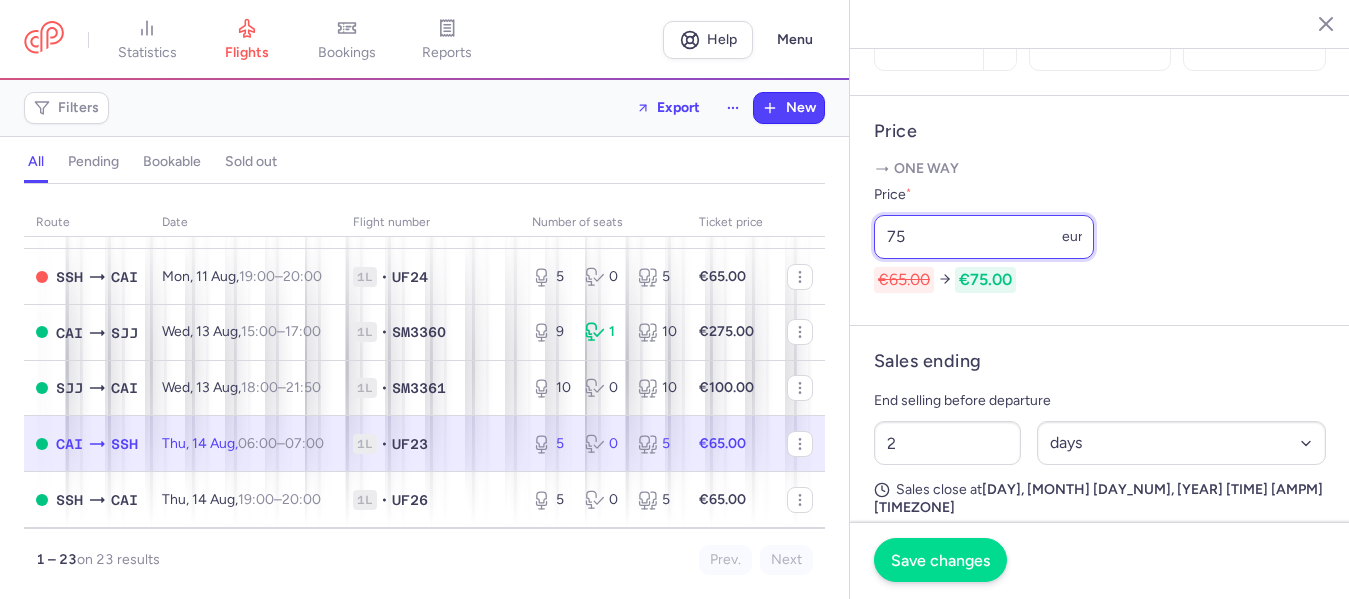 type on "75" 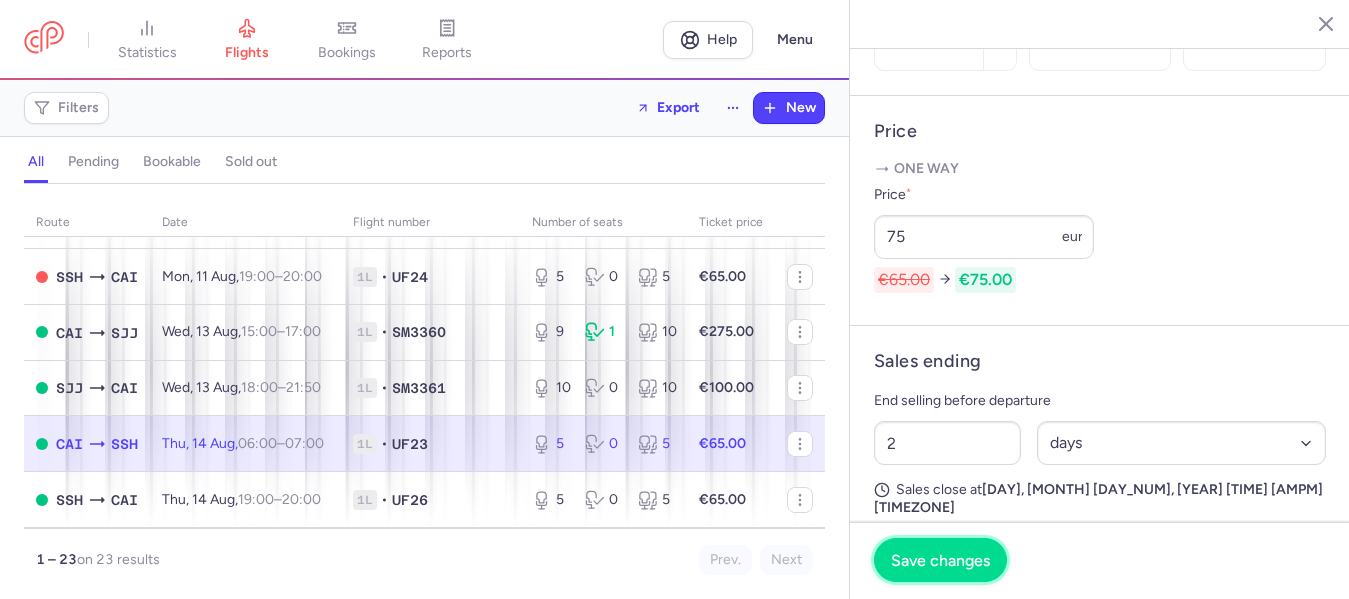 click on "Save changes" at bounding box center [940, 560] 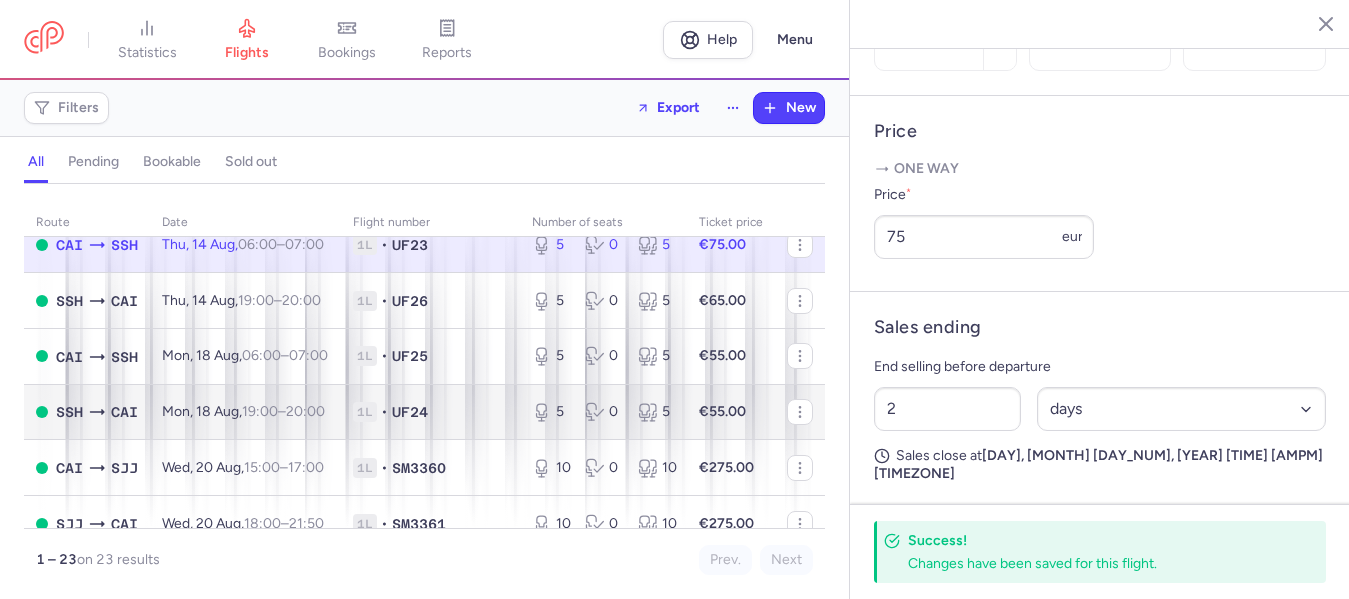 scroll, scrollTop: 500, scrollLeft: 0, axis: vertical 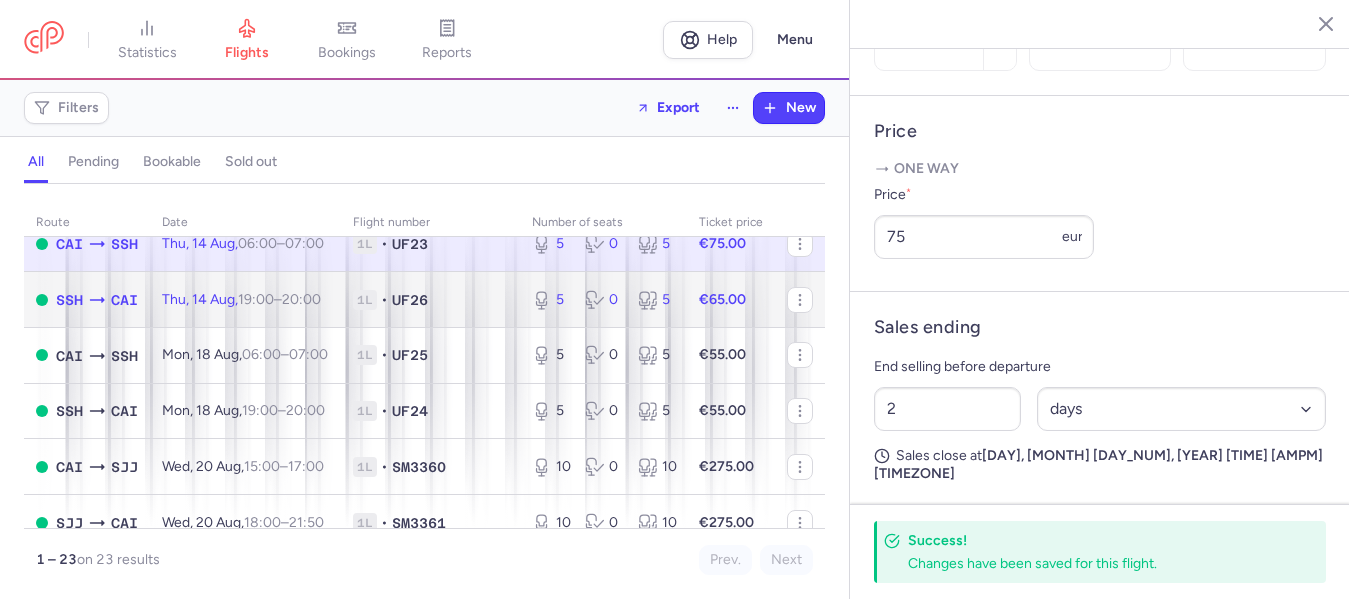 click on "[DAY], [MONTH] [DAY_NUM], [TIME] – [TIME] [+0]" at bounding box center (241, 299) 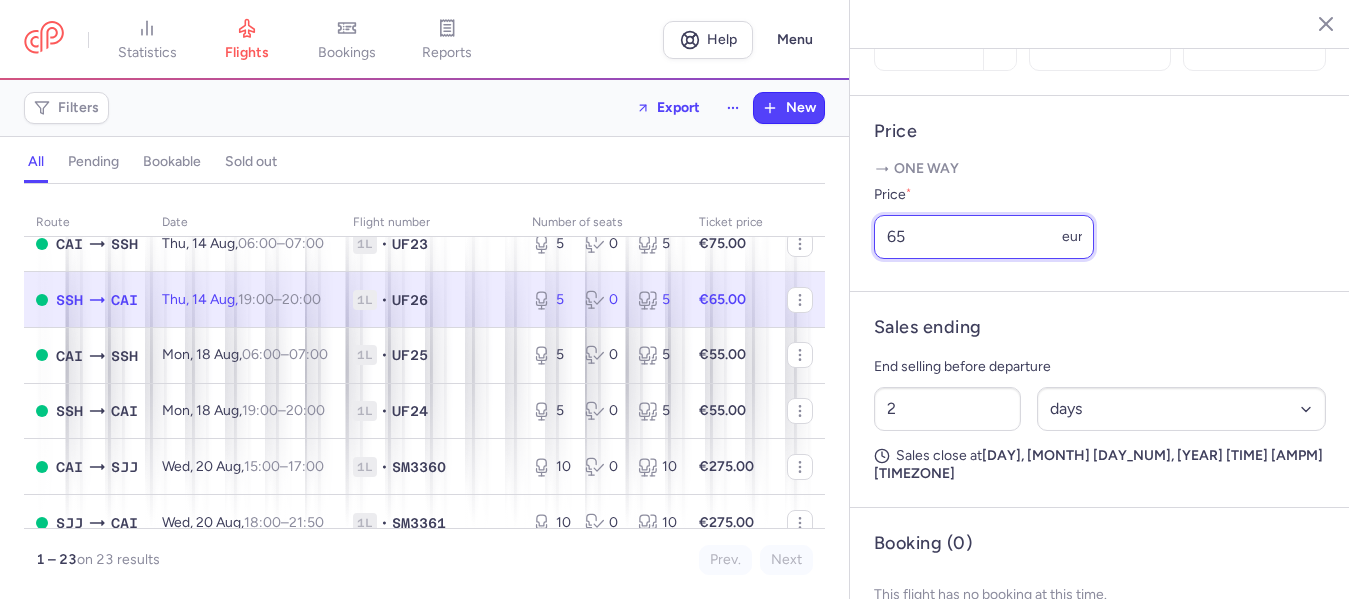 drag, startPoint x: 924, startPoint y: 283, endPoint x: 850, endPoint y: 289, distance: 74.24284 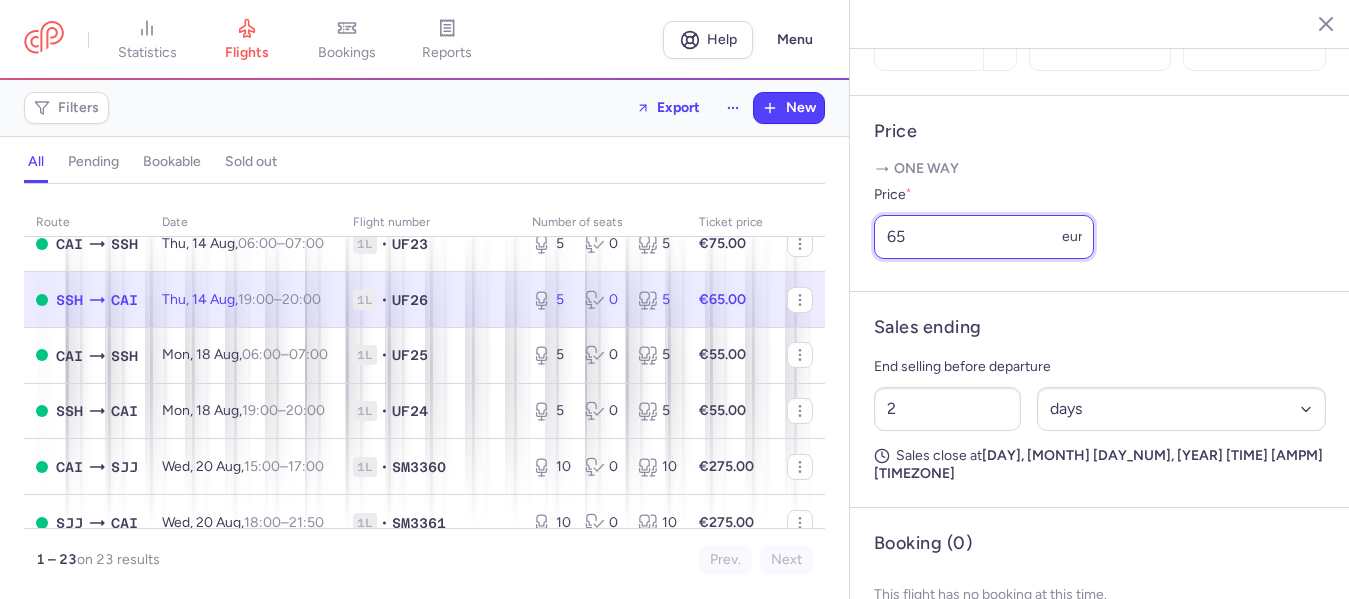 click on "Price  One way  Price  * 65 eur" at bounding box center [1100, 194] 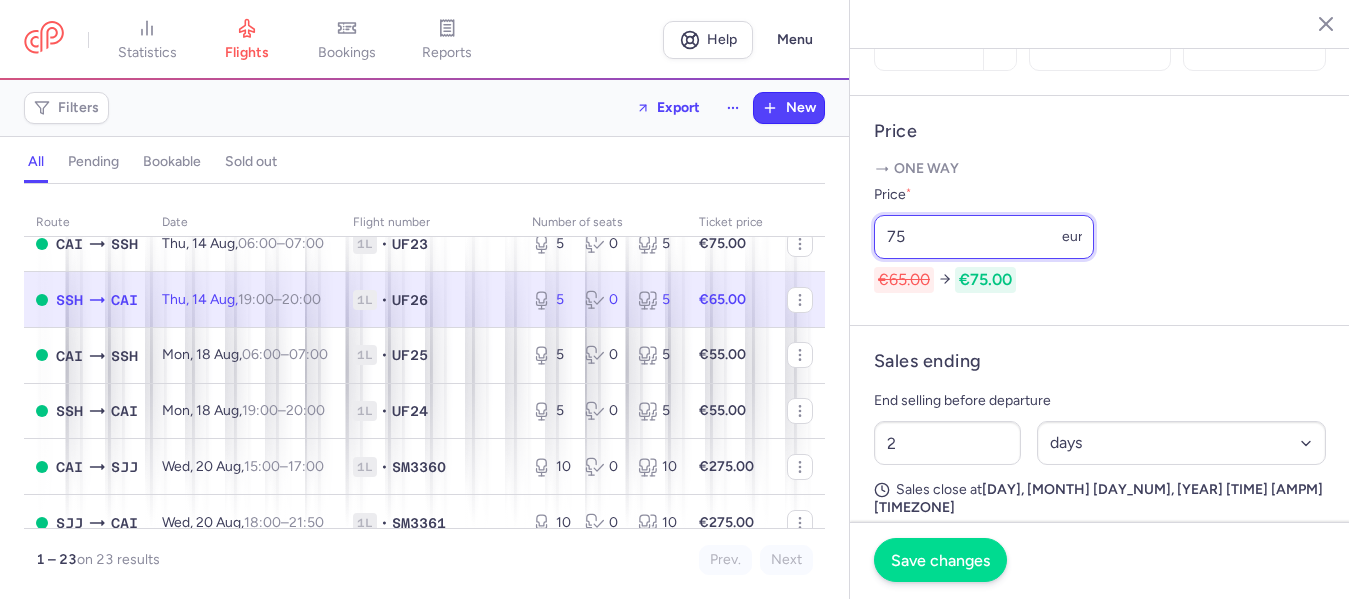 type on "75" 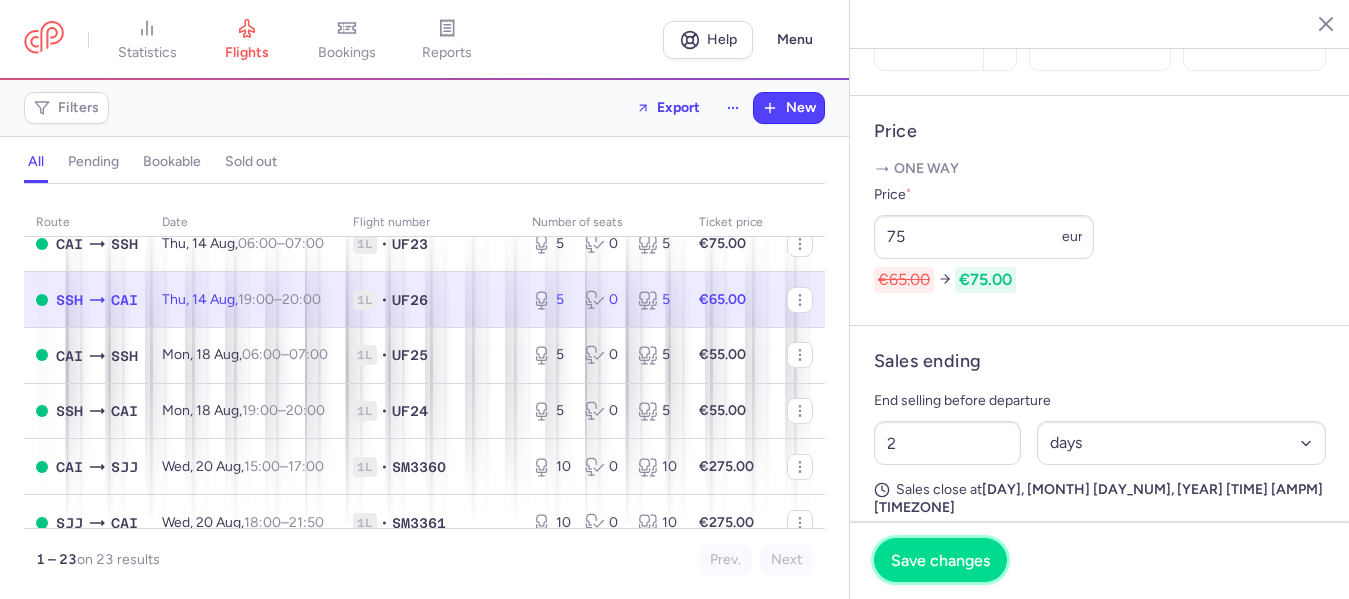 click on "Save changes" at bounding box center [940, 560] 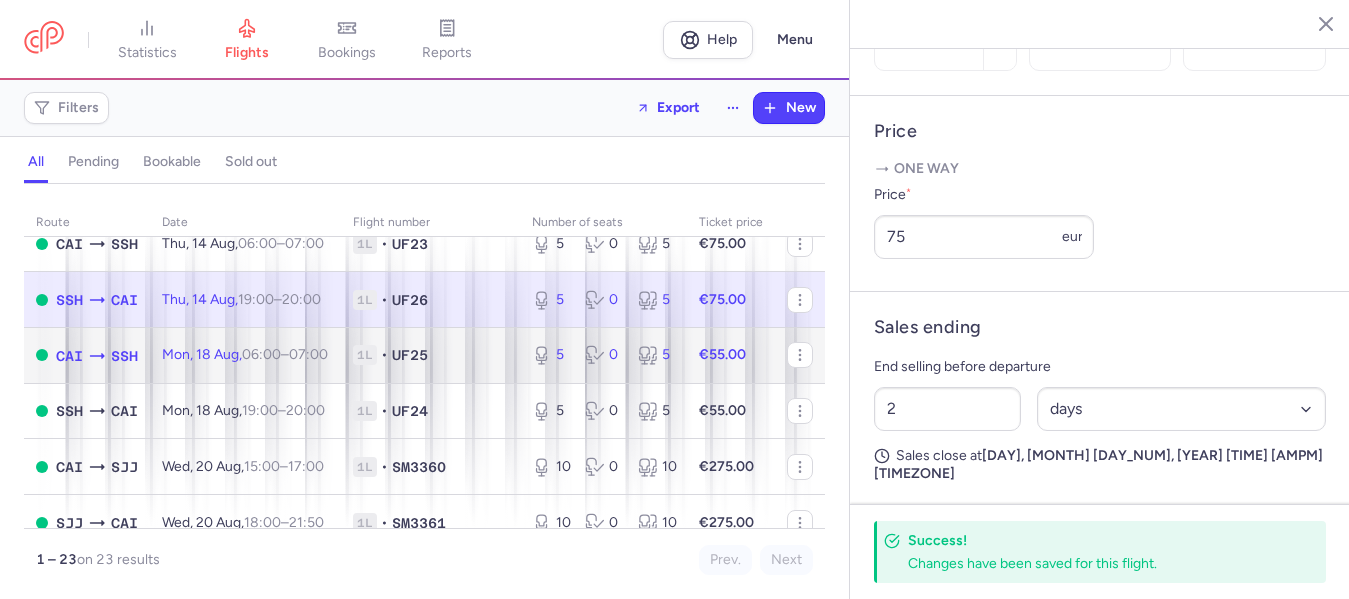 click on "[DAY], [MONTH] [DAY_NUM], [TIME] – [TIME] [+0]" at bounding box center (245, 355) 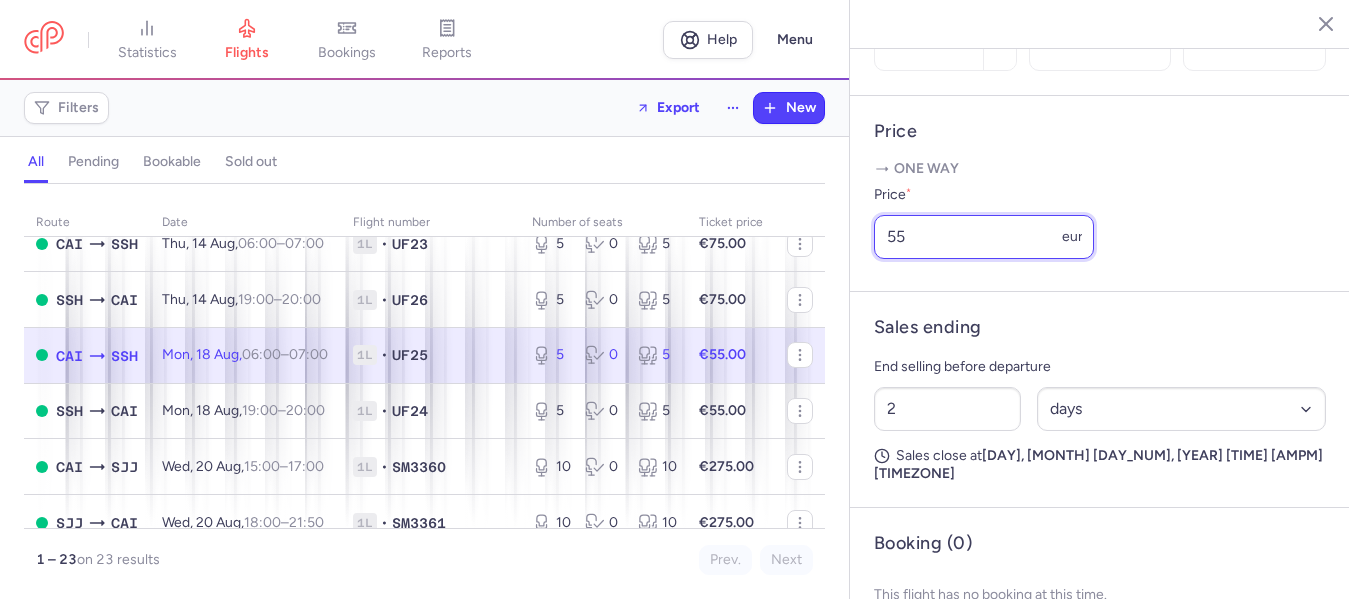 drag, startPoint x: 929, startPoint y: 290, endPoint x: 868, endPoint y: 289, distance: 61.008198 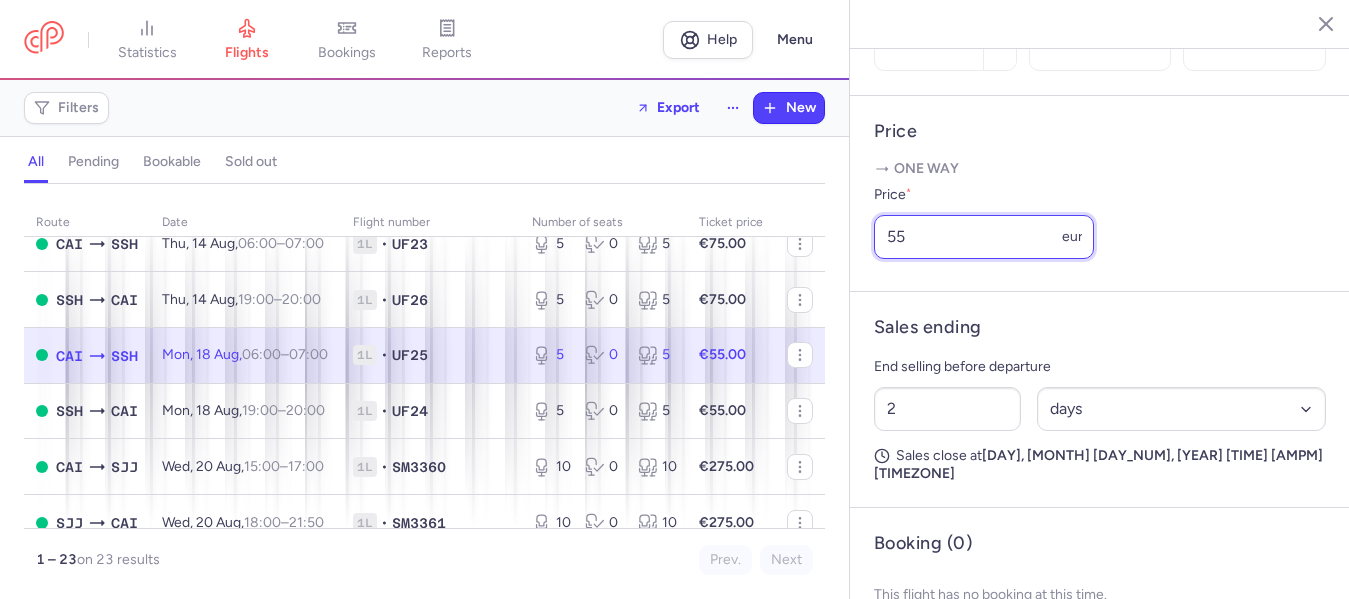 click on "Price  One way  Price  * 55 eur" at bounding box center (1100, 194) 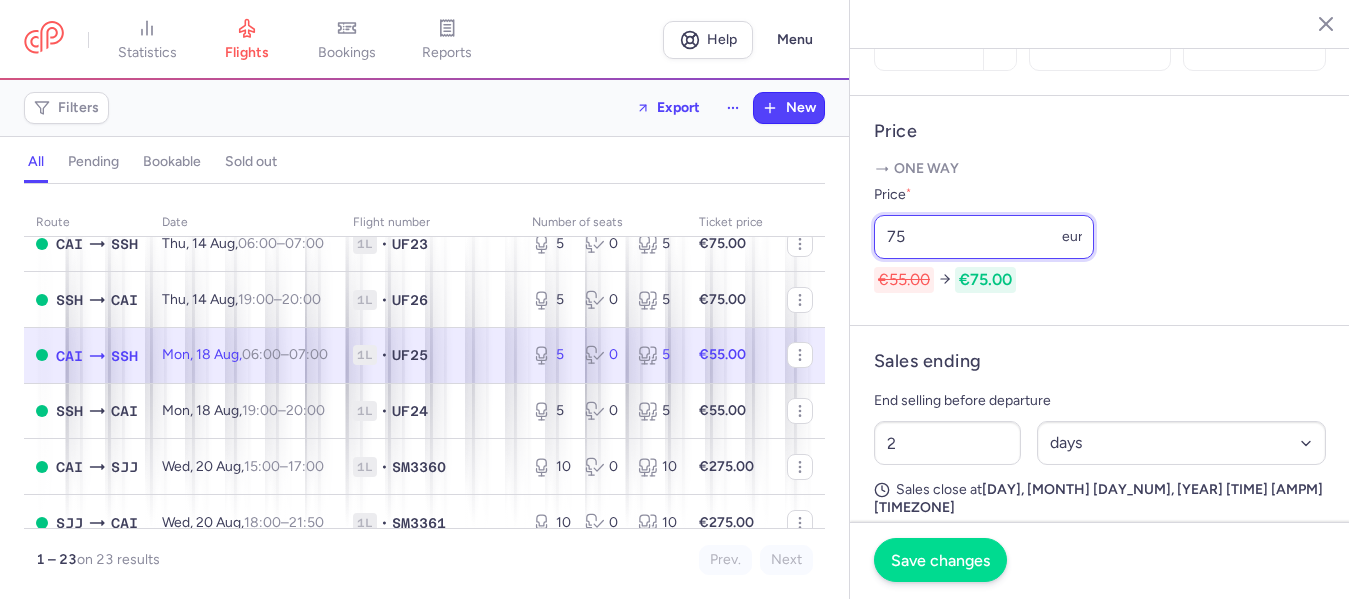 type on "75" 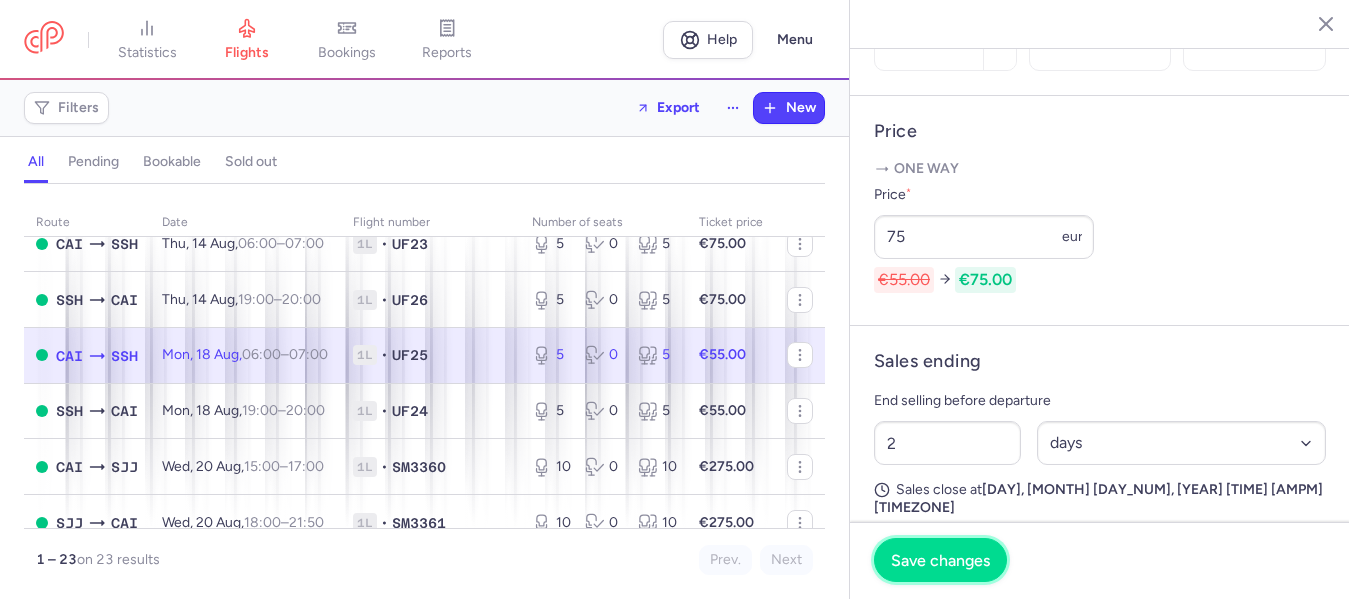 click on "Save changes" at bounding box center [940, 560] 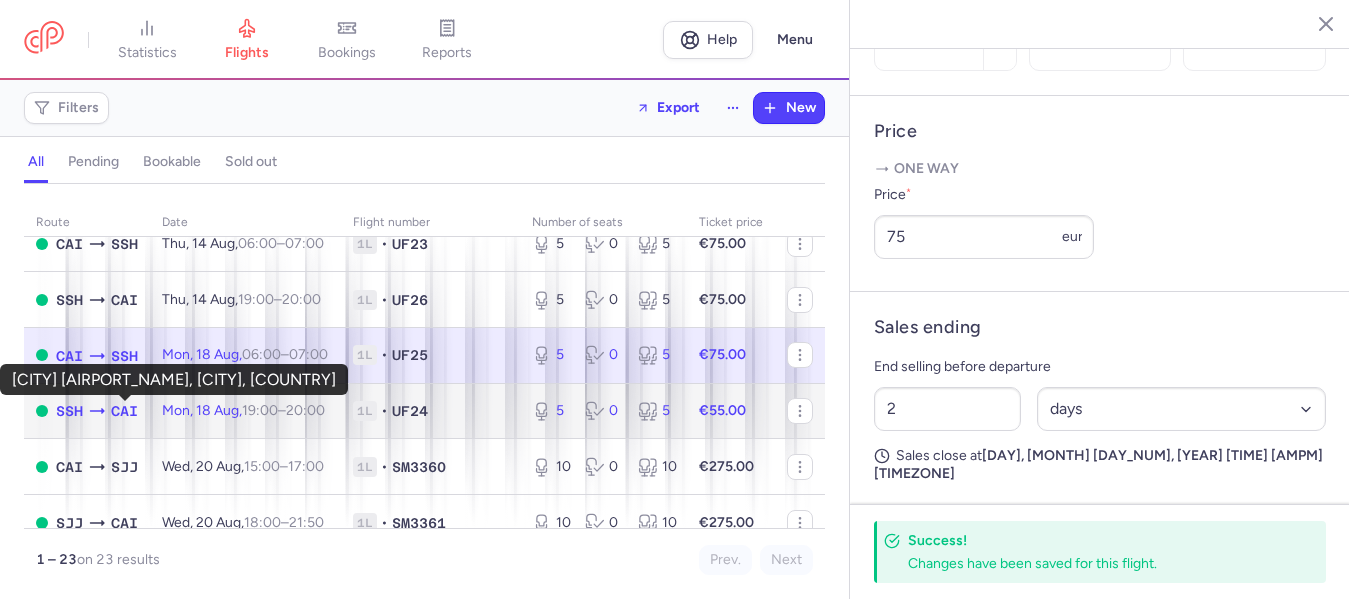 click on "CAI" at bounding box center (124, 411) 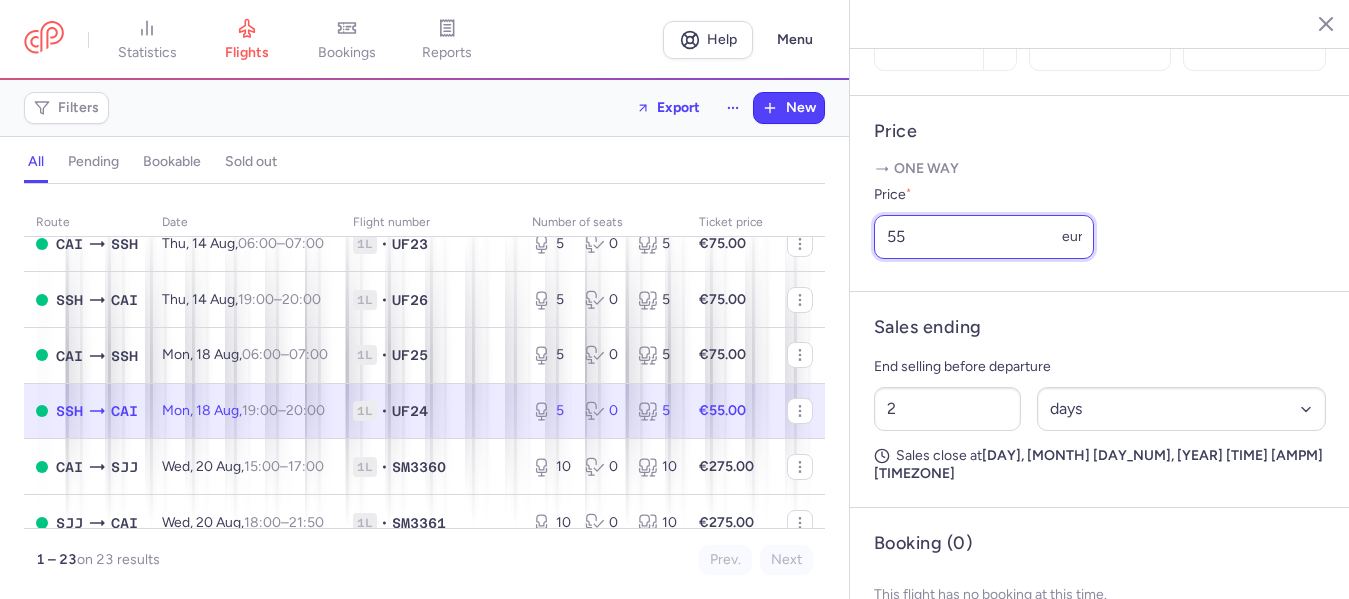 click on "statistics flights bookings reports  Help  Menu Filters  Export  New all pending bookable sold out route date Flight number number of seats Ticket price [MONTH] [DAY_NUM]  [AIRPORT_CODE]  [AIRPORT_CODE] [DAY], [MONTH] [DAY_NUM], [TIME] – [TIME] [+0] [NUM]L • UF[NUM] [NUM] [NUM] [NUM] €[PRICE].00  [AIRPORT_CODE]  [AIRPORT_CODE] [DAY], [MONTH] [DAY_NUM], [TIME] – [TIME] [+0] [NUM]L • UF[NUM] [NUM] [NUM] [NUM] €[PRICE].00  [AIRPORT_CODE]  [AIRPORT_CODE] [DAY], [MONTH] [DAY_NUM], [TIME] – [TIME] [+0] [NUM]L • UF[NUM] [NUM] [NUM] [NUM] €[PRICE].00  [AIRPORT_CODE]  [AIRPORT_CODE] [DAY], [MONTH] [DAY_NUM], [TIME] – [TIME] [+0] [NUM]L • UF[NUM] [NUM] [NUM] [NUM] €[PRICE].00  [AIRPORT_CODE]  [AIRPORT_CODE] [DAY], [MONTH] [DAY_NUM], [TIME] – [TIME] [+0] [NUM]L • UF[NUM] [NUM] [NUM] [NUM] €[PRICE].00  [AIRPORT_CODE]  [AIRPORT_CODE] [DAY], [MONTH] [DAY_NUM], [TIME] – [TIME] [+0] [NUM]L • UF[NUM] [NUM] [NUM] [NUM] €[PRICE].00  [AIRPORT_CODE]  [AIRPORT_CODE] [DAY], [MONTH] [DAY_NUM], [TIME] – [TIME] [+0] [NUM]L • SM[NUM] [NUM] [NUM] [NUM] €[PRICE].00  [AIRPORT_CODE]  [AIRPORT_CODE] [DAY], [MONTH] [DAY_NUM], [TIME] – [TIME] [+0] [NUM]L • SM[NUM] [NUM] [NUM] [NUM] €[PRICE].00  [AIRPORT_CODE]  [AIRPORT_CODE] [DAY], [MONTH] [DAY_NUM], [TIME] – [TIME] [+0] [NUM]L • UF[NUM] [NUM] [NUM] [NUM] €[PRICE].00  [AIRPORT_CODE]  [AIRPORT_CODE] [DAY], [MONTH] [DAY_NUM], [TIME] – [TIME] [+0] [NUM]L • UF[NUM] [NUM] [NUM] [NUM] €[PRICE].00  [AIRPORT_CODE]  [AIRPORT_CODE] [DAY], [MONTH] [DAY_NUM], [TIME] – [TIME] [+0] [NUM]L • UF[NUM] [NUM] [NUM] [NUM] €[PRICE].00  [AIRPORT_CODE]  [AIRPORT_CODE] [DAY], [MONTH] [DAY_NUM], [TIME] – [TIME] [+0] [NUM]L •" 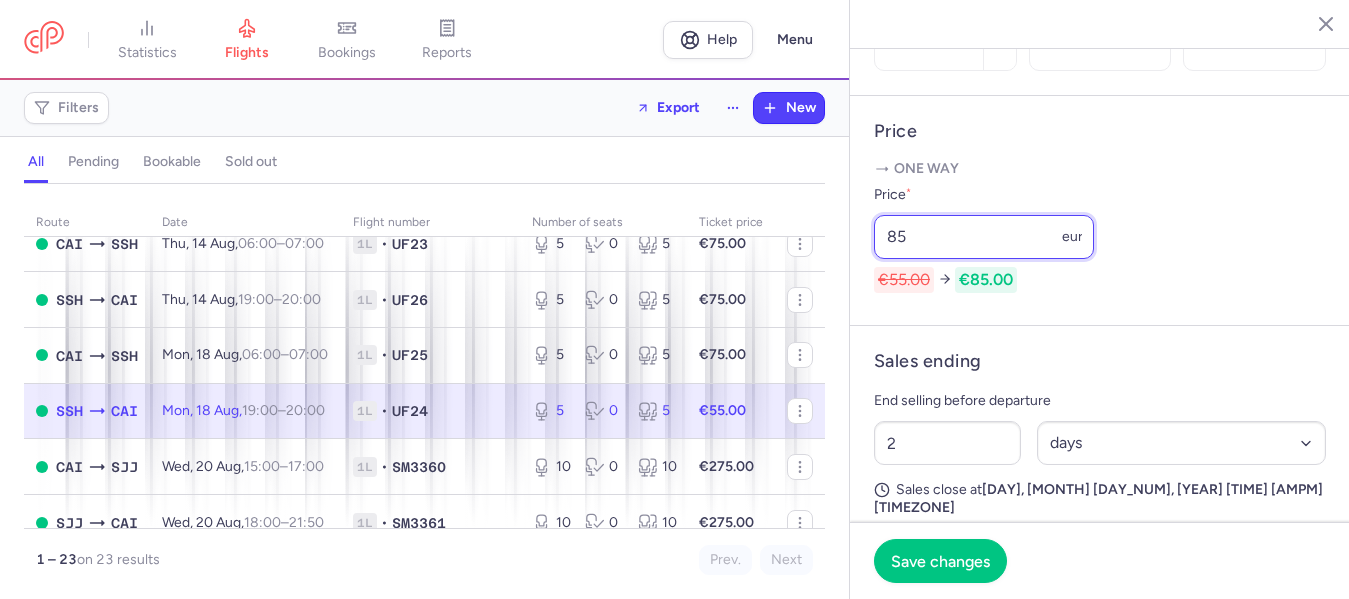 type on "8" 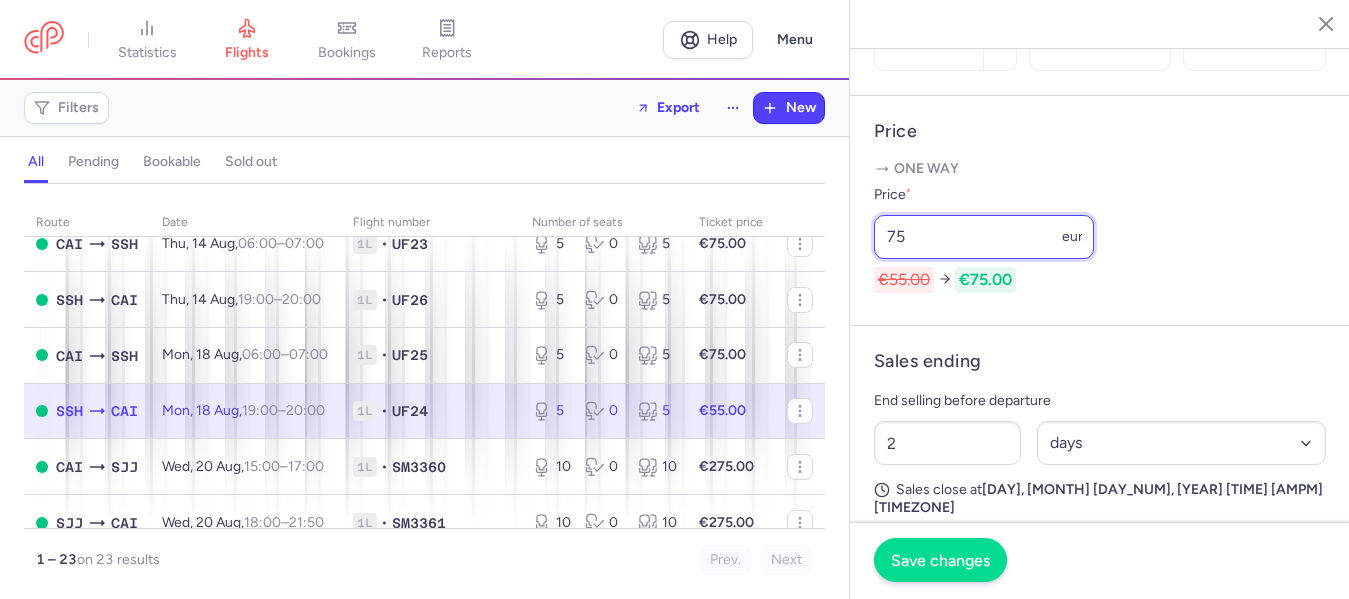 type on "75" 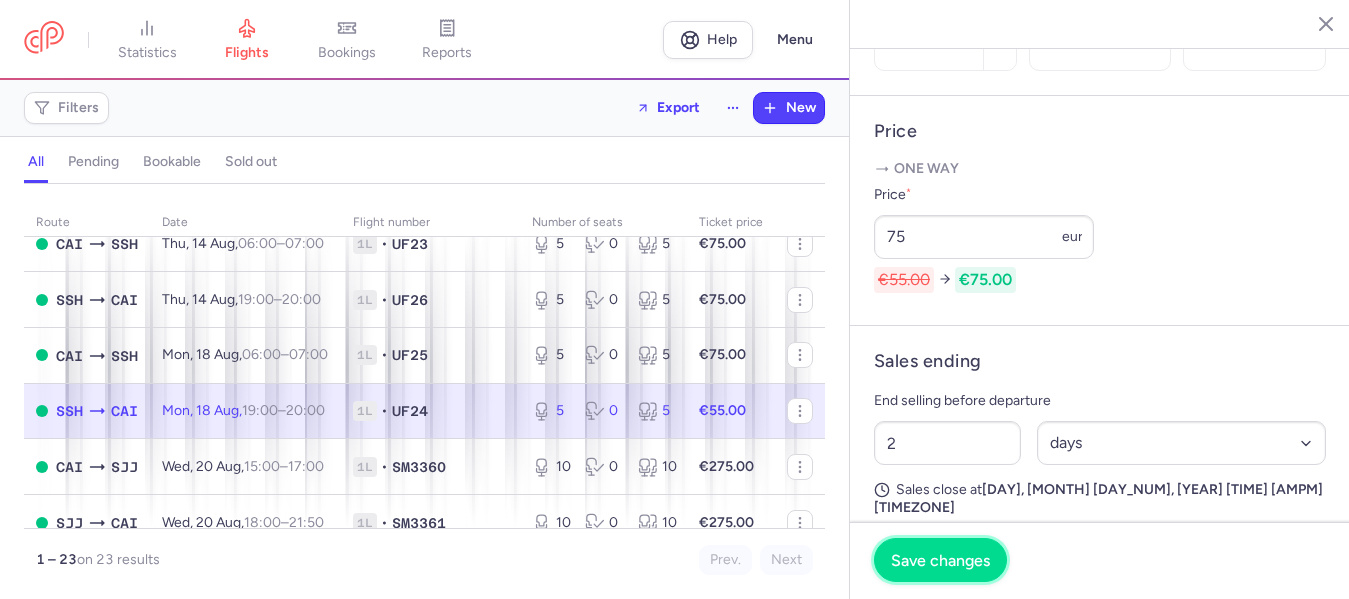 click on "Save changes" at bounding box center (940, 560) 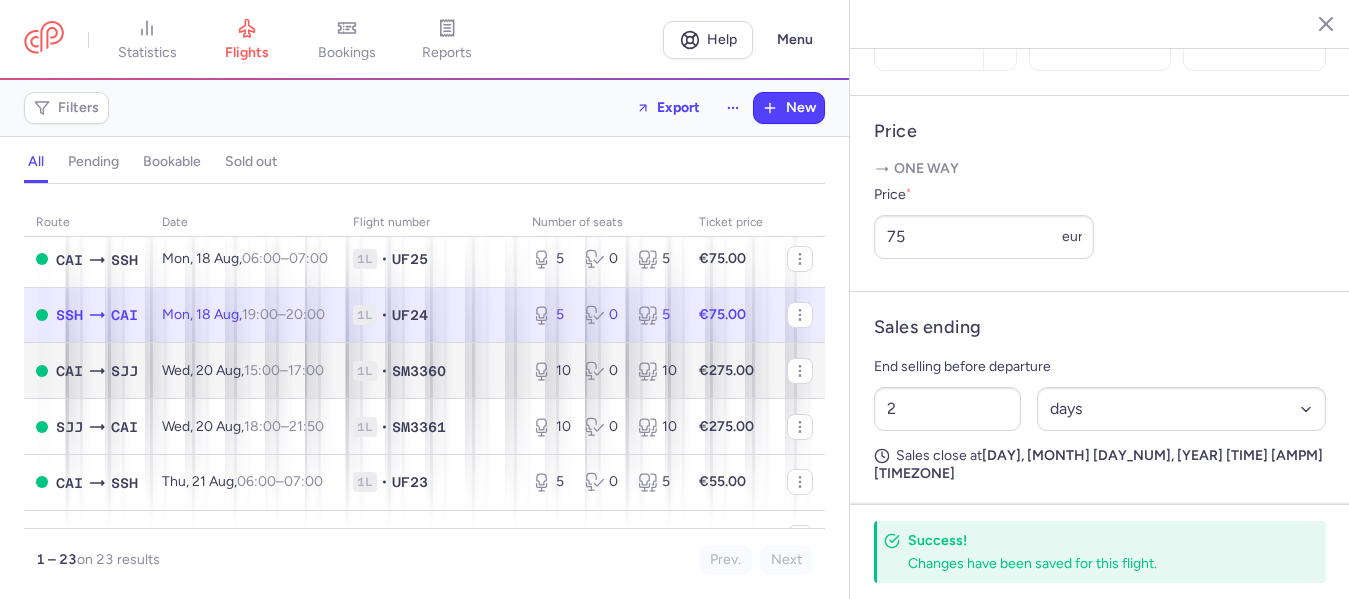 scroll, scrollTop: 600, scrollLeft: 0, axis: vertical 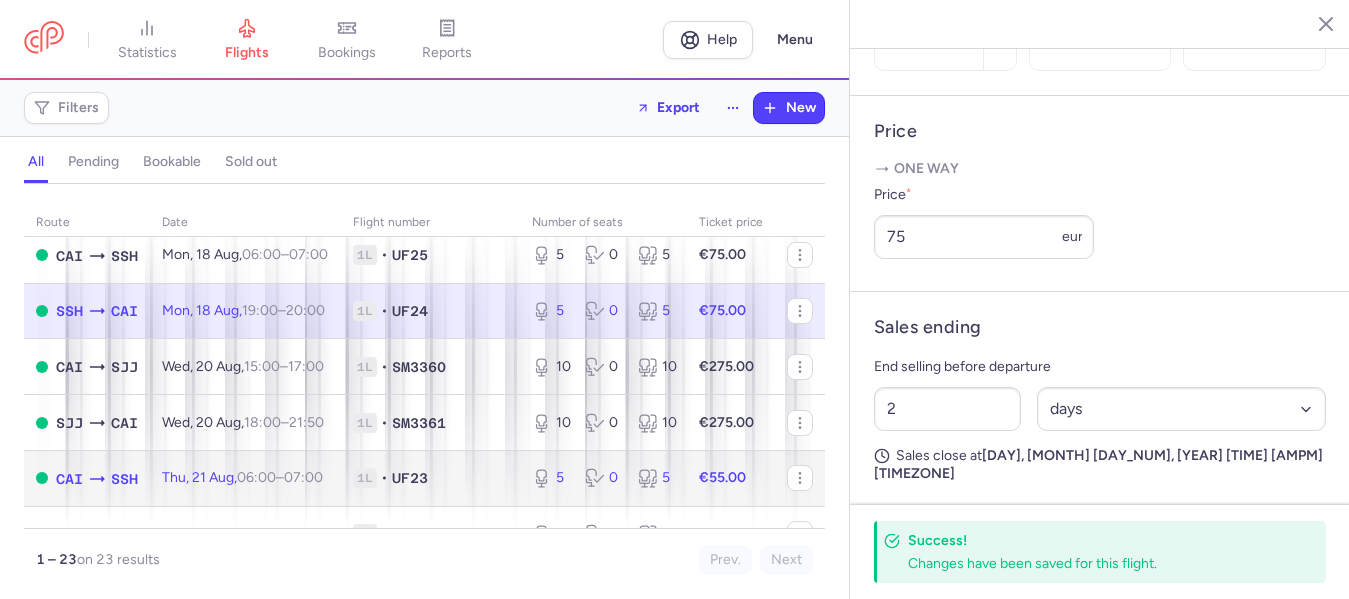 click on "06:00" at bounding box center (256, 477) 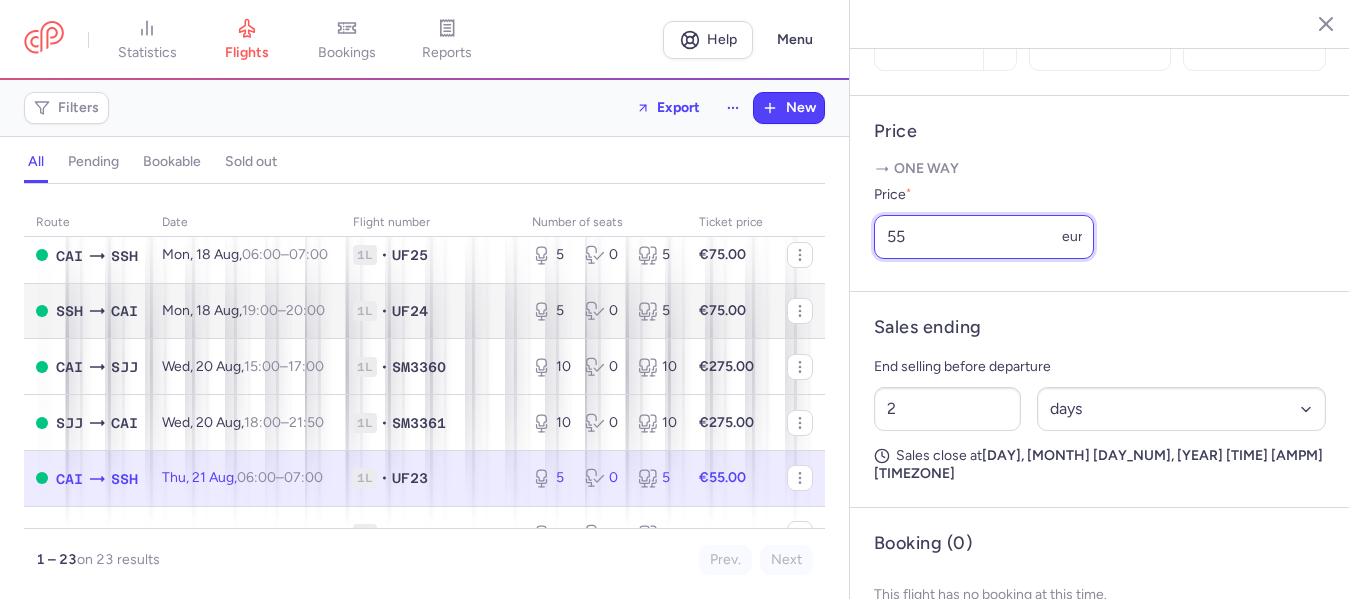 drag, startPoint x: 937, startPoint y: 289, endPoint x: 789, endPoint y: 289, distance: 148 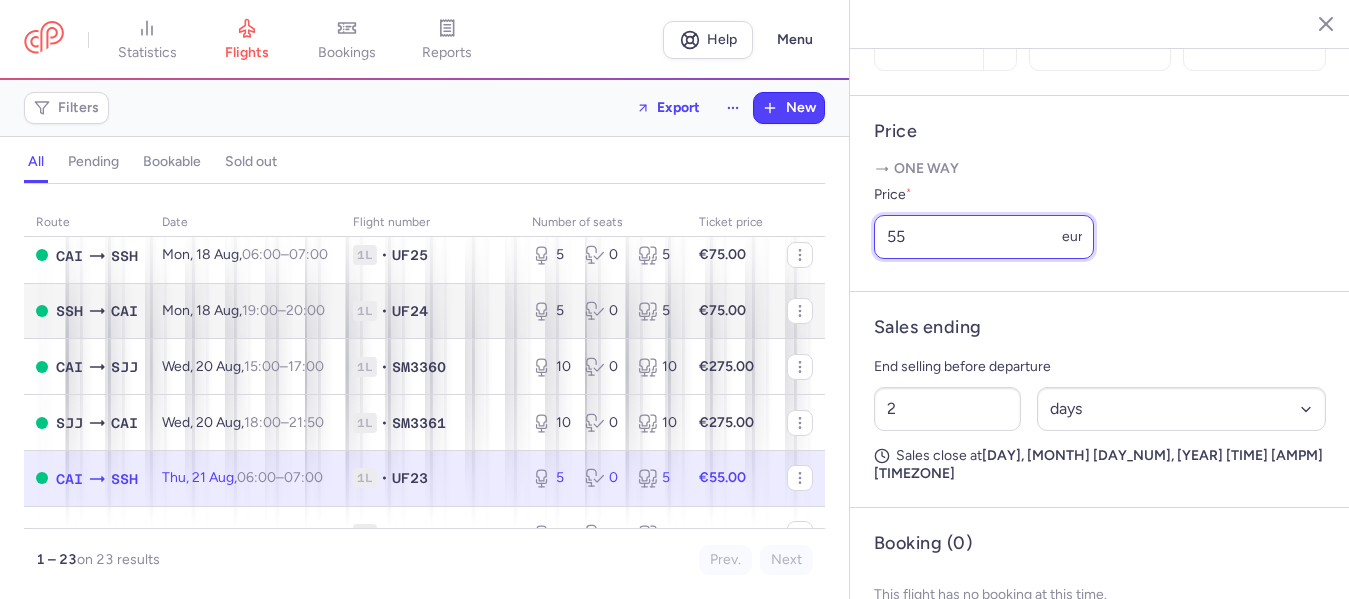 click on "statistics flights bookings reports  Help  Menu Filters  Export  New all pending bookable sold out route date Flight number number of seats Ticket price [MONTH] [DAY_NUM]  [AIRPORT_CODE]  [AIRPORT_CODE] [DAY], [MONTH] [DAY_NUM], [TIME] – [TIME] [+0] [NUM]L • UF[NUM] [NUM] [NUM] [NUM] €[PRICE].00  [AIRPORT_CODE]  [AIRPORT_CODE] [DAY], [MONTH] [DAY_NUM], [TIME] – [TIME] [+0] [NUM]L • UF[NUM] [NUM] [NUM] [NUM] €[PRICE].00  [AIRPORT_CODE]  [AIRPORT_CODE] [DAY], [MONTH] [DAY_NUM], [TIME] – [TIME] [+0] [NUM]L • UF[NUM] [NUM] [NUM] [NUM] €[PRICE].00  [AIRPORT_CODE]  [AIRPORT_CODE] [DAY], [MONTH] [DAY_NUM], [TIME] – [TIME] [+0] [NUM]L • UF[NUM] [NUM] [NUM] [NUM] €[PRICE].00  [AIRPORT_CODE]  [AIRPORT_CODE] [DAY], [MONTH] [DAY_NUM], [TIME] – [TIME] [+0] [NUM]L • UF[NUM] [NUM] [NUM] [NUM] €[PRICE].00  [AIRPORT_CODE]  [AIRPORT_CODE] [DAY], [MONTH] [DAY_NUM], [TIME] – [TIME] [+0] [NUM]L • UF[NUM] [NUM] [NUM] [NUM] €[PRICE].00  [AIRPORT_CODE]  [AIRPORT_CODE] [DAY], [MONTH] [DAY_NUM], [TIME] – [TIME] [+0] [NUM]L • SM[NUM] [NUM] [NUM] [NUM] €[PRICE].00  [AIRPORT_CODE]  [AIRPORT_CODE] [DAY], [MONTH] [DAY_NUM], [TIME] – [TIME] [+0] [NUM]L • SM[NUM] [NUM] [NUM] [NUM] €[PRICE].00  [AIRPORT_CODE]  [AIRPORT_CODE] [DAY], [MONTH] [DAY_NUM], [TIME] – [TIME] [+0] [NUM]L • UF[NUM] [NUM] [NUM] [NUM] €[PRICE].00  [AIRPORT_CODE]  [AIRPORT_CODE] [DAY], [MONTH] [DAY_NUM], [TIME] – [TIME] [+0] [NUM]L • UF[NUM] [NUM] [NUM] [NUM] €[PRICE].00  [AIRPORT_CODE]  [AIRPORT_CODE] [DAY], [MONTH] [DAY_NUM], [TIME] – [TIME] [+0] [NUM]L • UF[NUM] [NUM] [NUM] [NUM] €[PRICE].00  [AIRPORT_CODE]  [AIRPORT_CODE] [DAY], [MONTH] [DAY_NUM], [TIME] – [TIME] [+0] [NUM]L •" 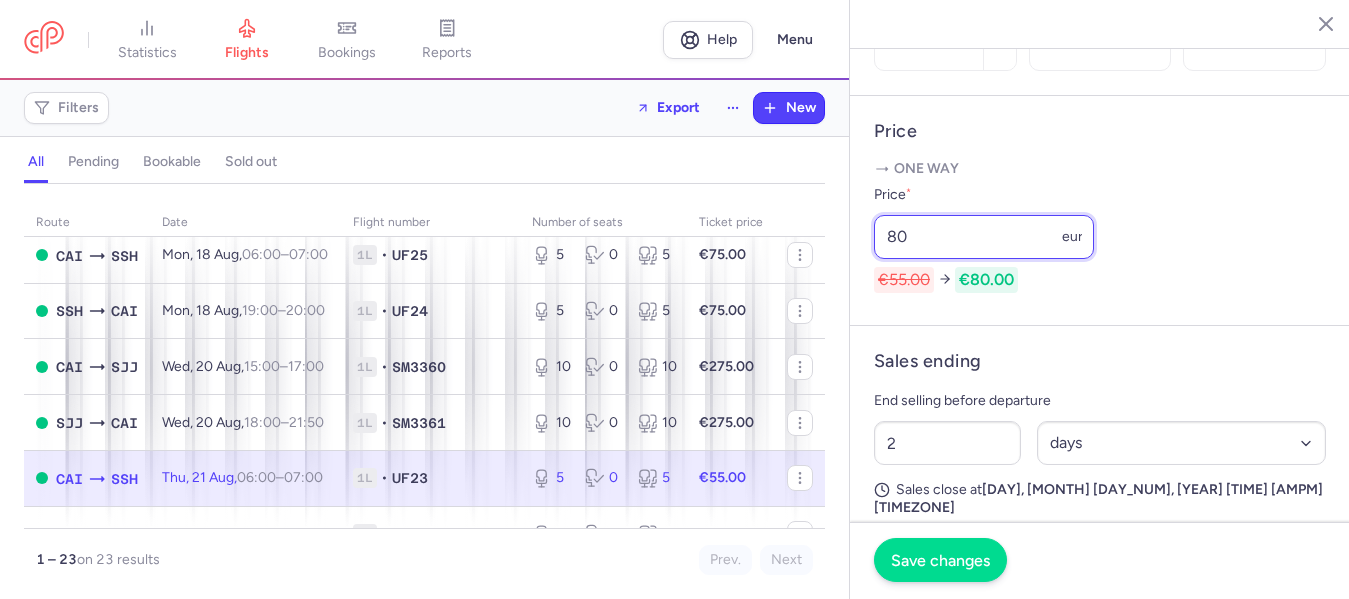 type on "80" 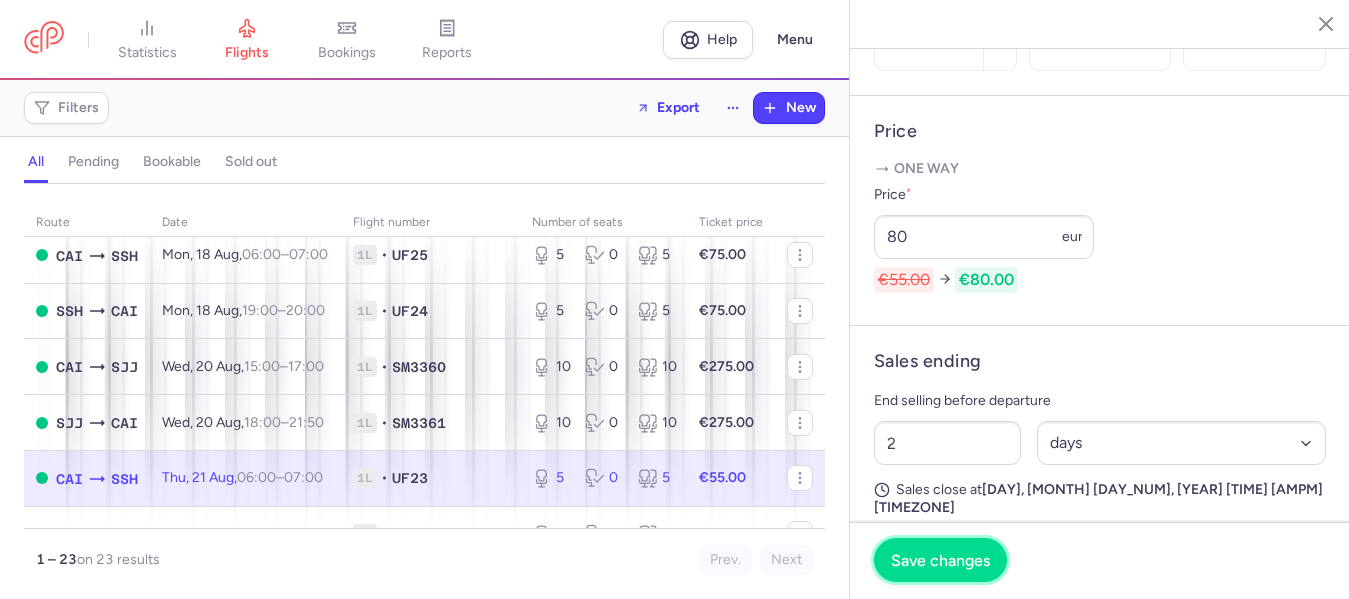 click on "Save changes" at bounding box center [940, 560] 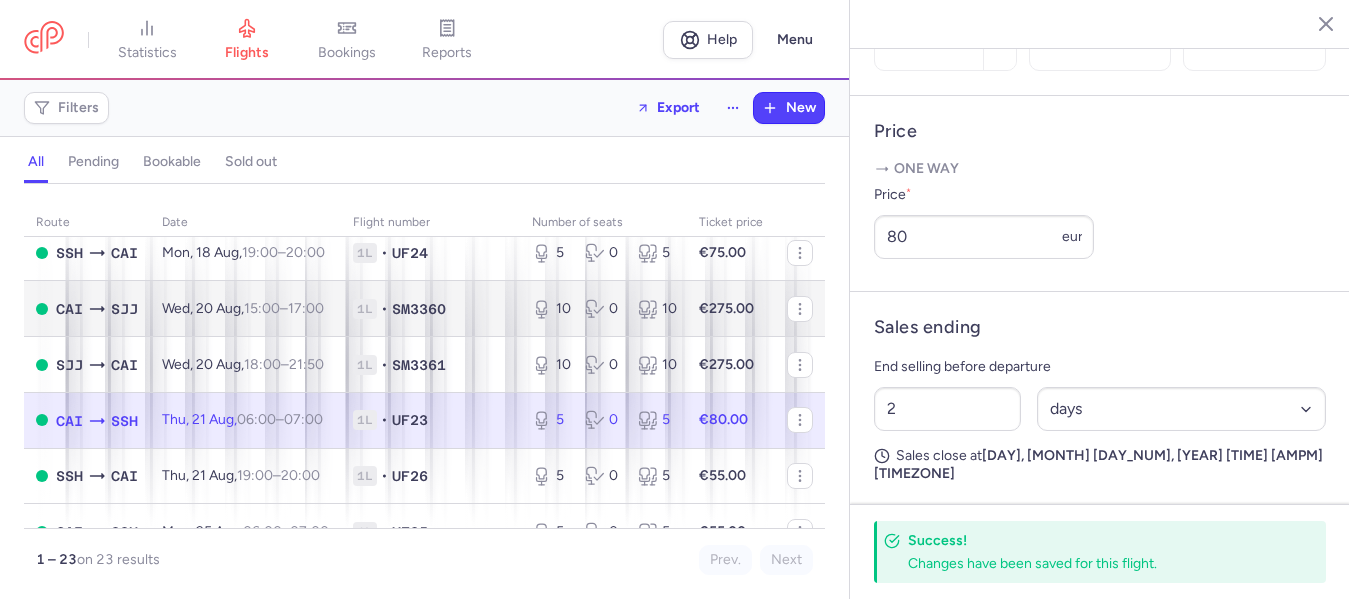 scroll, scrollTop: 700, scrollLeft: 0, axis: vertical 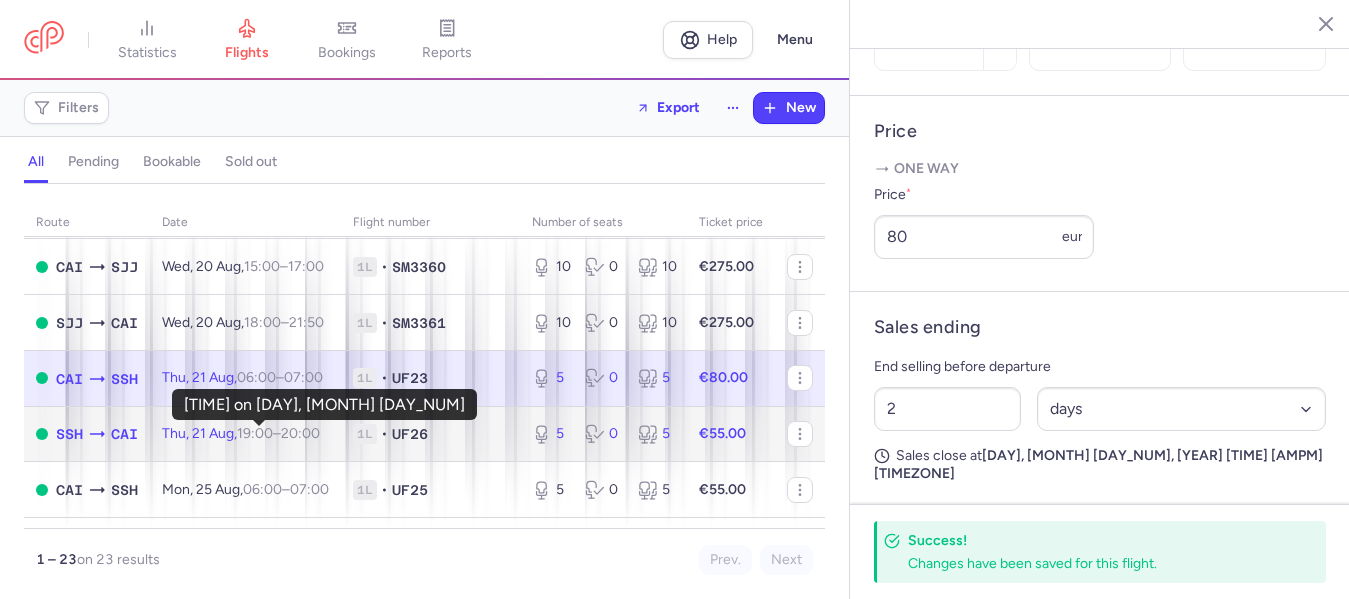 click on "19:00" at bounding box center [255, 433] 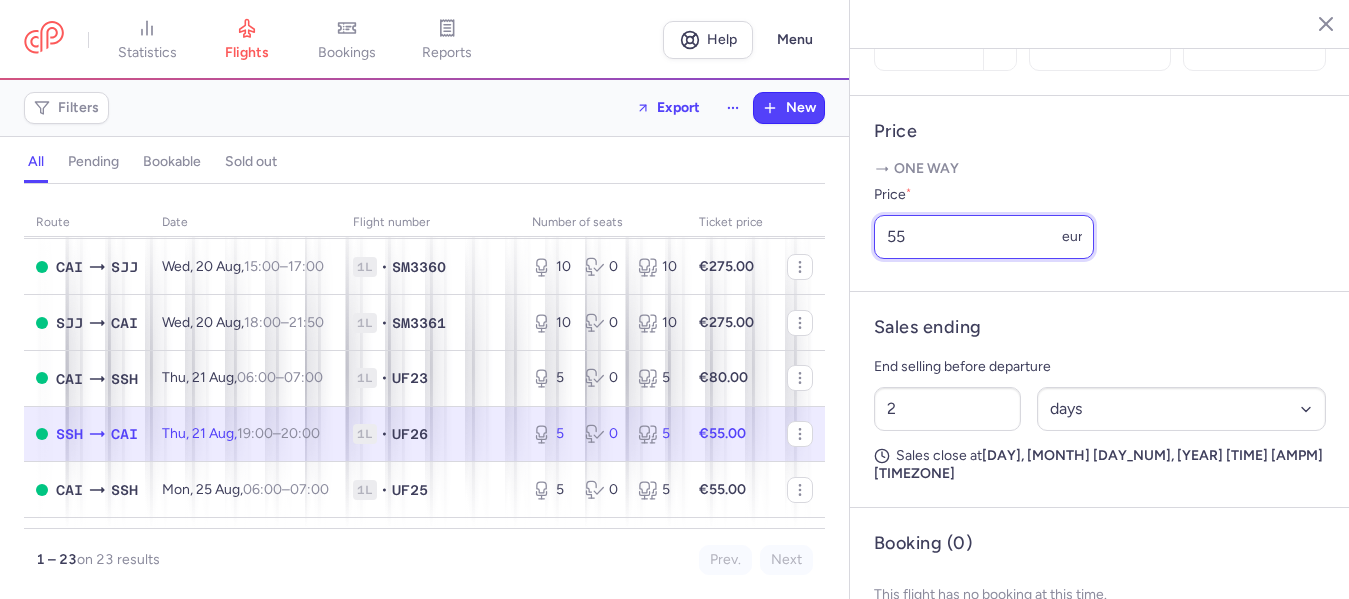 drag, startPoint x: 913, startPoint y: 295, endPoint x: 865, endPoint y: 294, distance: 48.010414 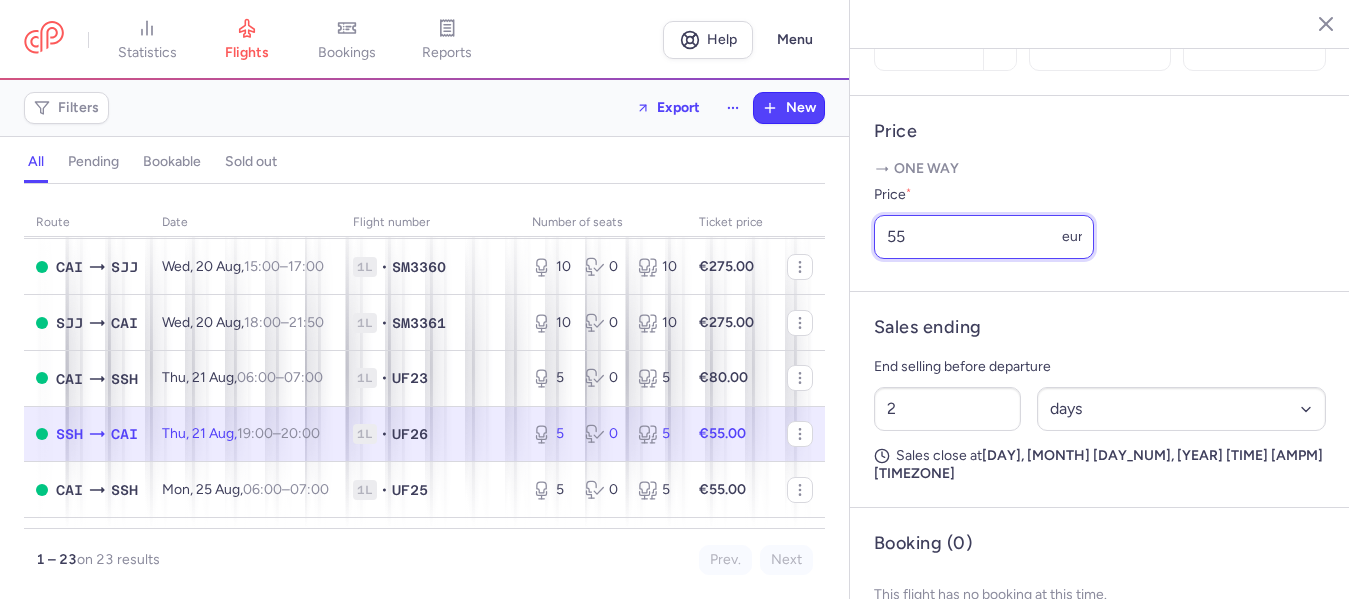 click on "Price  One way  Price  * 55 eur" at bounding box center (1100, 194) 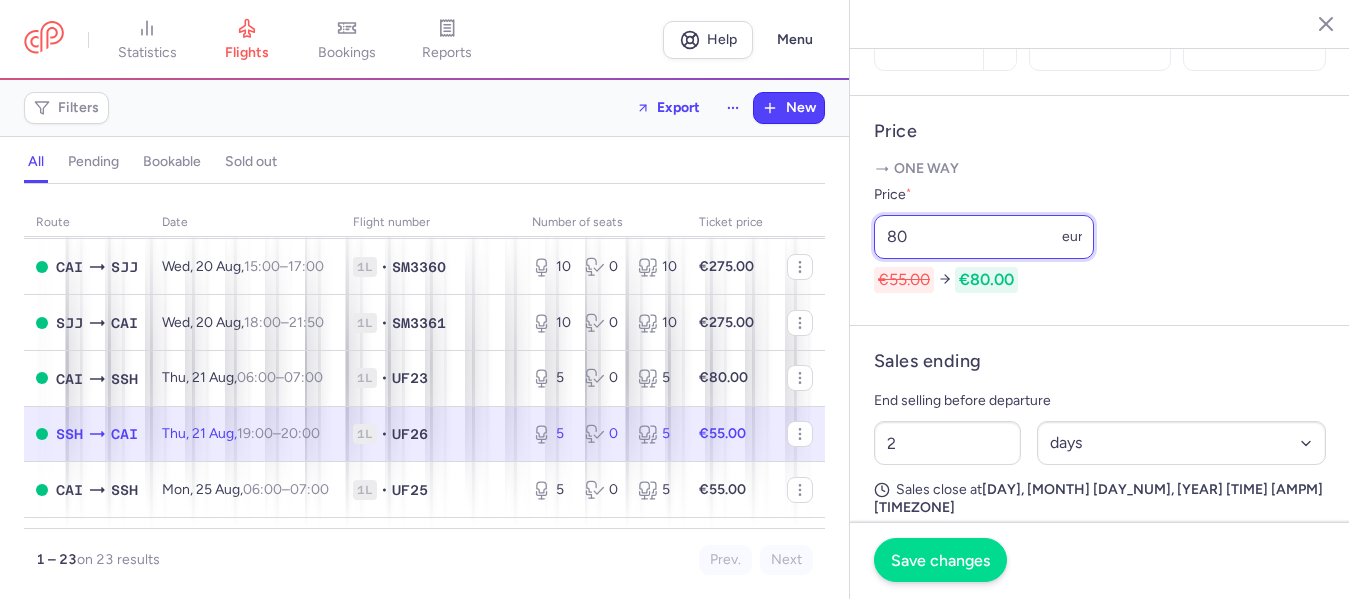 type on "80" 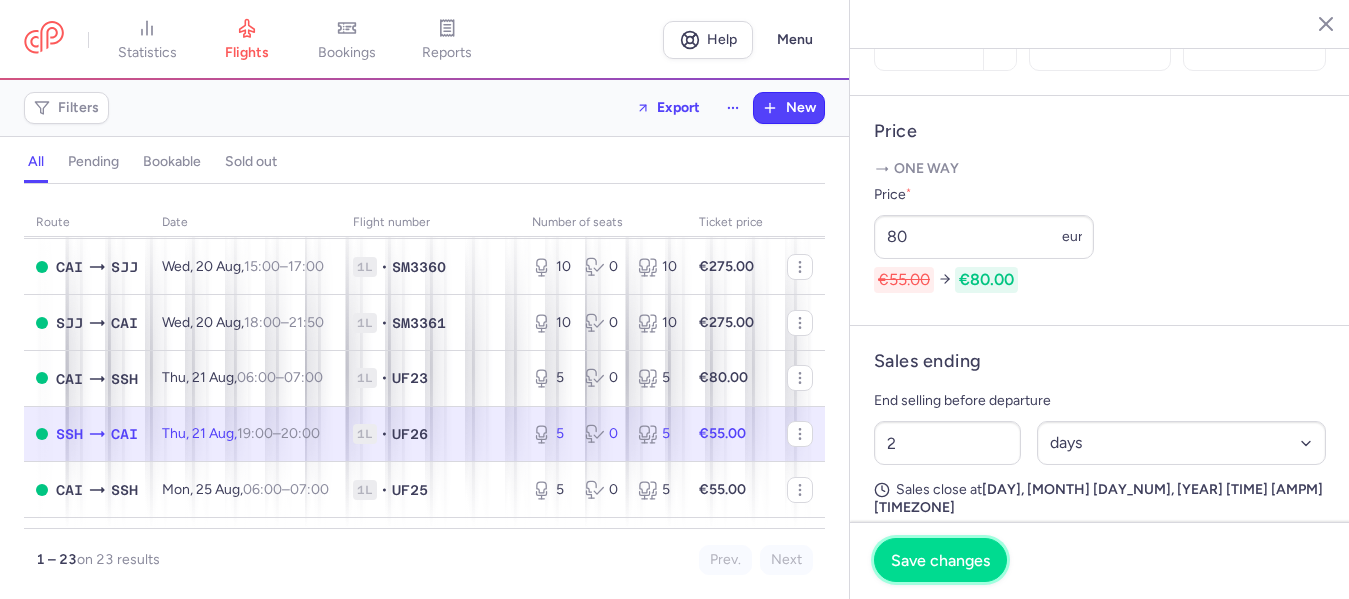 click on "Save changes" at bounding box center [940, 560] 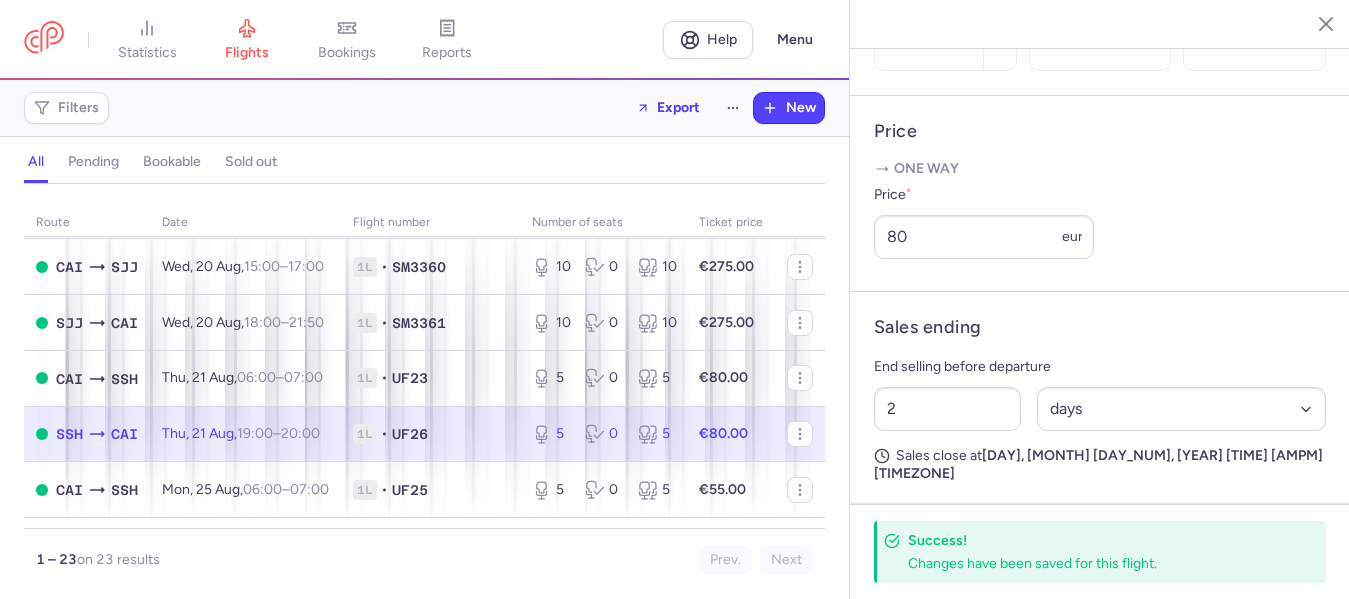 scroll, scrollTop: 800, scrollLeft: 0, axis: vertical 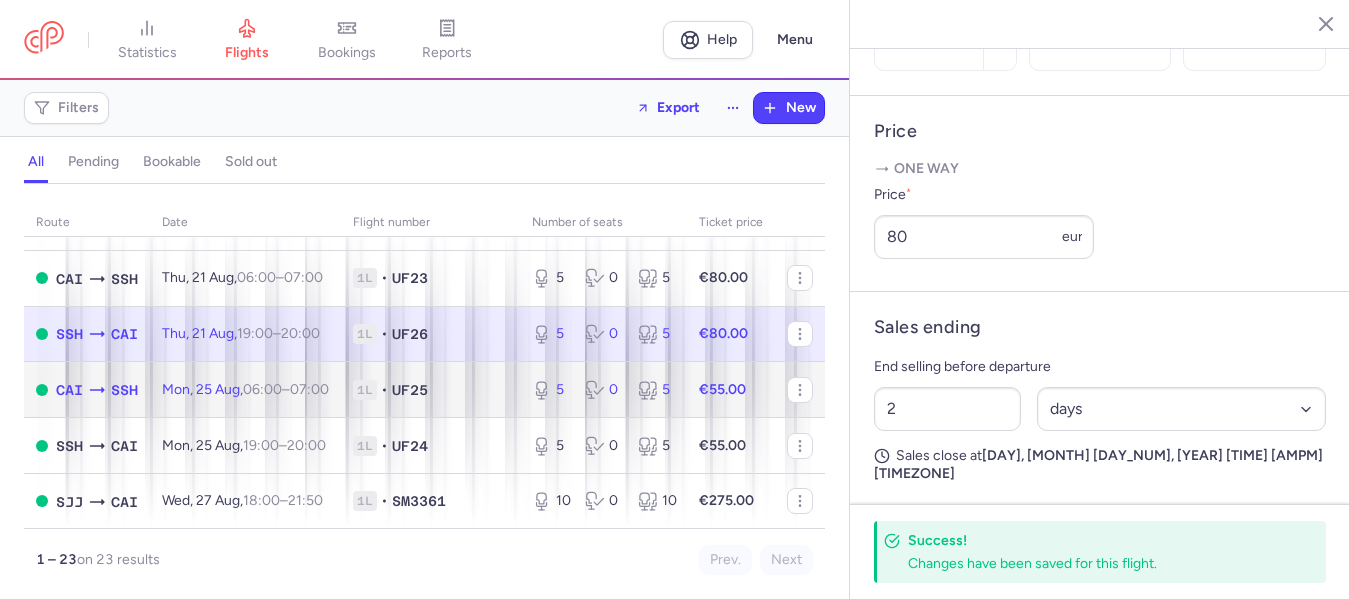 click on "[DAY], [MONTH] [DAY_NUM], [TIME] – [TIME] [+0]" at bounding box center [245, 389] 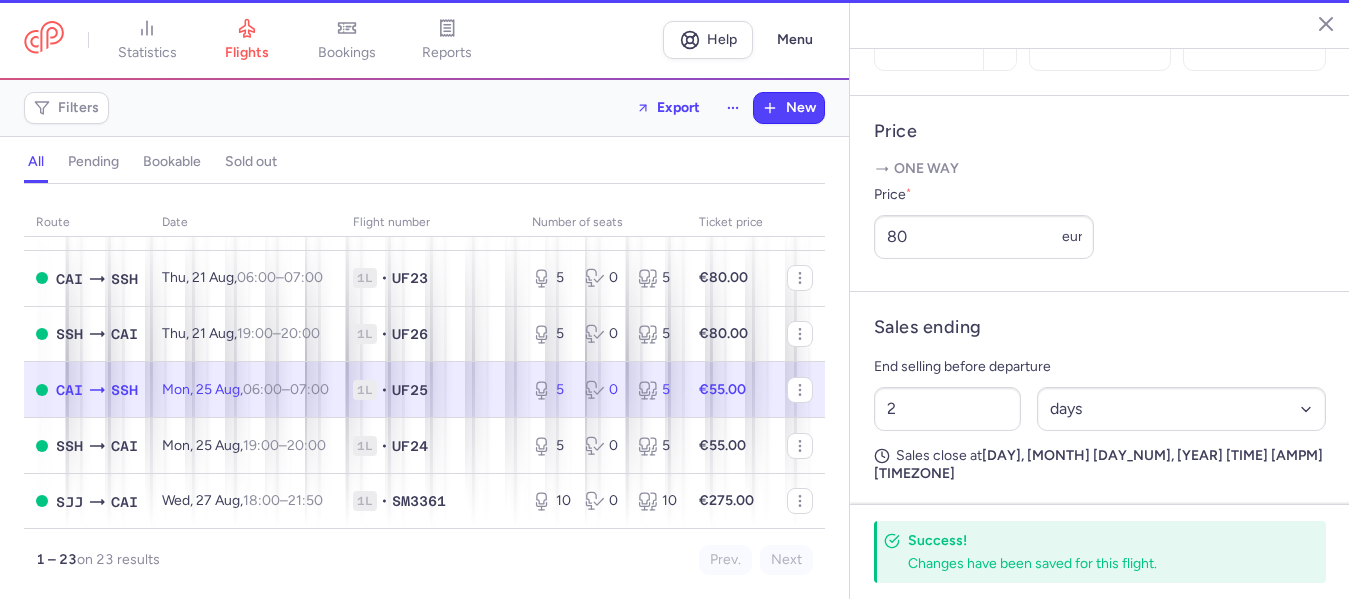 click on "[DAY], [MONTH] [DAY_NUM], [TIME] – [TIME] [+0]" at bounding box center [245, 389] 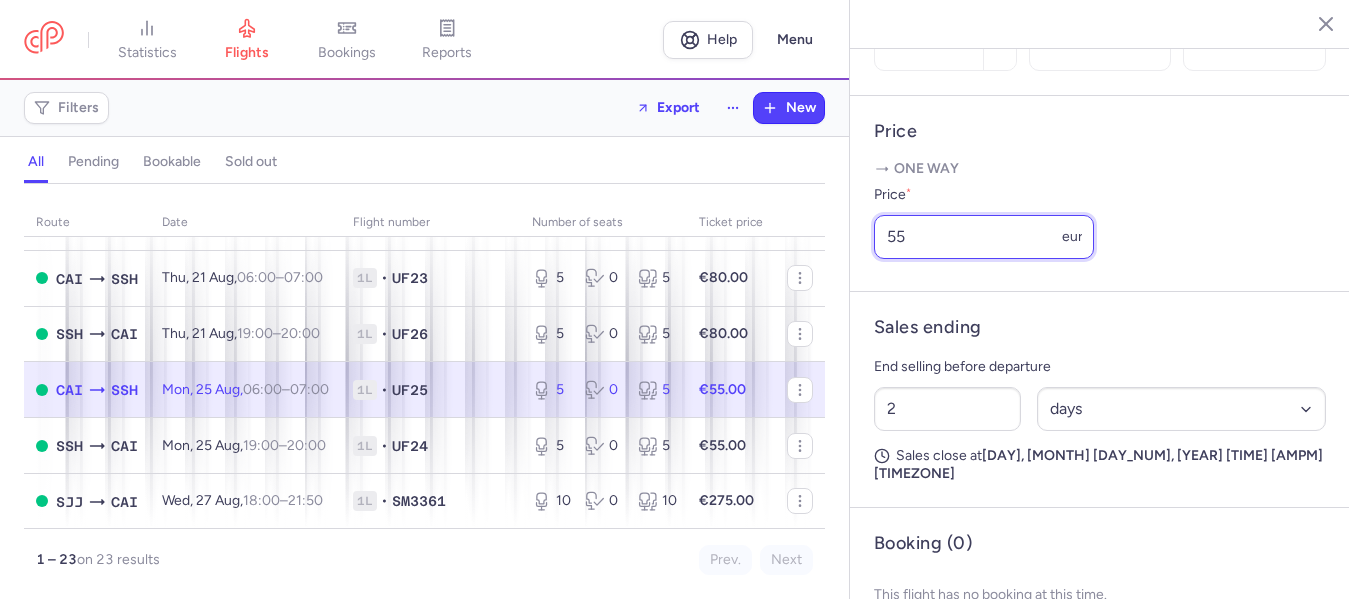 drag, startPoint x: 961, startPoint y: 280, endPoint x: 837, endPoint y: 292, distance: 124.57929 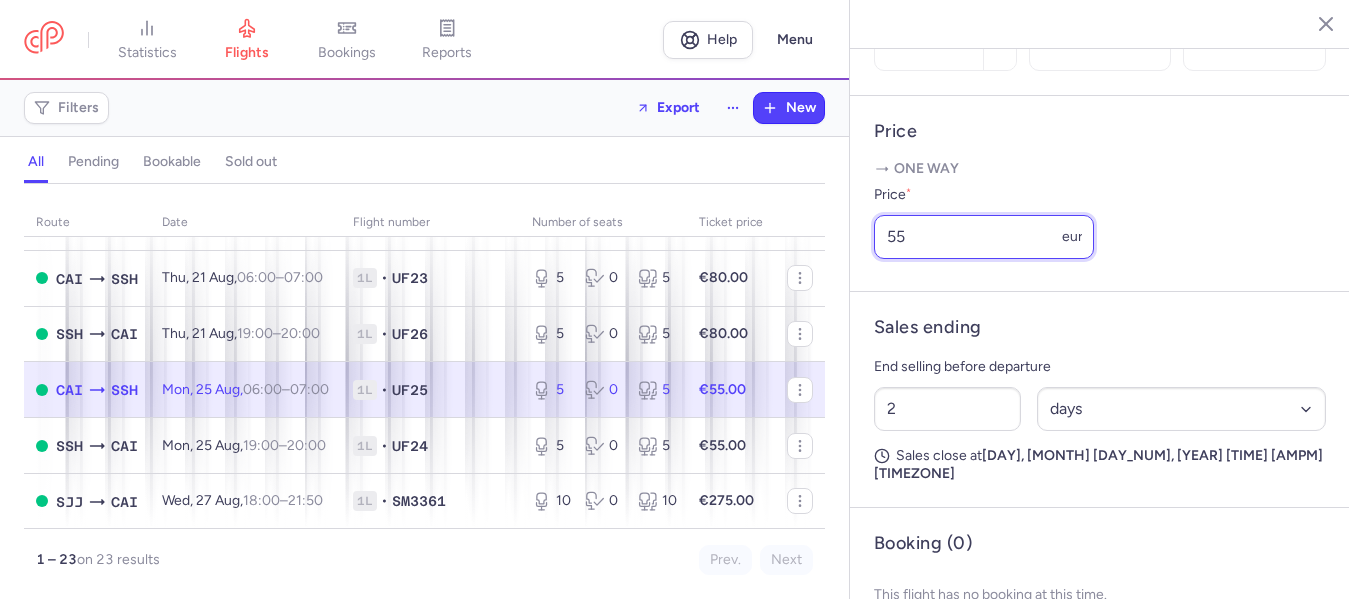 click on "statistics flights bookings reports  Help  Menu Filters  Export  New all pending bookable sold out route date Flight number number of seats Ticket price [MONTH] [DAY_NUM]  [AIRPORT_CODE]  [AIRPORT_CODE] [DAY], [MONTH] [DAY_NUM], [TIME] – [TIME] [+0] [NUM]L • UF[NUM] [NUM] [NUM] [NUM] €[PRICE].00  [AIRPORT_CODE]  [AIRPORT_CODE] [DAY], [MONTH] [DAY_NUM], [TIME] – [TIME] [+0] [NUM]L • UF[NUM] [NUM] [NUM] [NUM] €[PRICE].00  [AIRPORT_CODE]  [AIRPORT_CODE] [DAY], [MONTH] [DAY_NUM], [TIME] – [TIME] [+0] [NUM]L • UF[NUM] [NUM] [NUM] [NUM] €[PRICE].00  [AIRPORT_CODE]  [AIRPORT_CODE] [DAY], [MONTH] [DAY_NUM], [TIME] – [TIME] [+0] [NUM]L • UF[NUM] [NUM] [NUM] [NUM] €[PRICE].00  [AIRPORT_CODE]  [AIRPORT_CODE] [DAY], [MONTH] [DAY_NUM], [TIME] – [TIME] [+0] [NUM]L • UF[NUM] [NUM] [NUM] [NUM] €[PRICE].00  [AIRPORT_CODE]  [AIRPORT_CODE] [DAY], [MONTH] [DAY_NUM], [TIME] – [TIME] [+0] [NUM]L • UF[NUM] [NUM] [NUM] [NUM] €[PRICE].00  [AIRPORT_CODE]  [AIRPORT_CODE] [DAY], [MONTH] [DAY_NUM], [TIME] – [TIME] [+0] [NUM]L • SM[NUM] [NUM] [NUM] [NUM] €[PRICE].00  [AIRPORT_CODE]  [AIRPORT_CODE] [DAY], [MONTH] [DAY_NUM], [TIME] – [TIME] [+0] [NUM]L • SM[NUM] [NUM] [NUM] [NUM] €[PRICE].00  [AIRPORT_CODE]  [AIRPORT_CODE] [DAY], [MONTH] [DAY_NUM], [TIME] – [TIME] [+0] [NUM]L • UF[NUM] [NUM] [NUM] [NUM] €[PRICE].00  [AIRPORT_CODE]  [AIRPORT_CODE] [DAY], [MONTH] [DAY_NUM], [TIME] – [TIME] [+0] [NUM]L • UF[NUM] [NUM] [NUM] [NUM] €[PRICE].00  [AIRPORT_CODE]  [AIRPORT_CODE] [DAY], [MONTH] [DAY_NUM], [TIME] – [TIME] [+0] [NUM]L • UF[NUM] [NUM] [NUM] [NUM] €[PRICE].00  [AIRPORT_CODE]  [AIRPORT_CODE] [DAY], [MONTH] [DAY_NUM], [TIME] – [TIME] [+0] [NUM]L •" 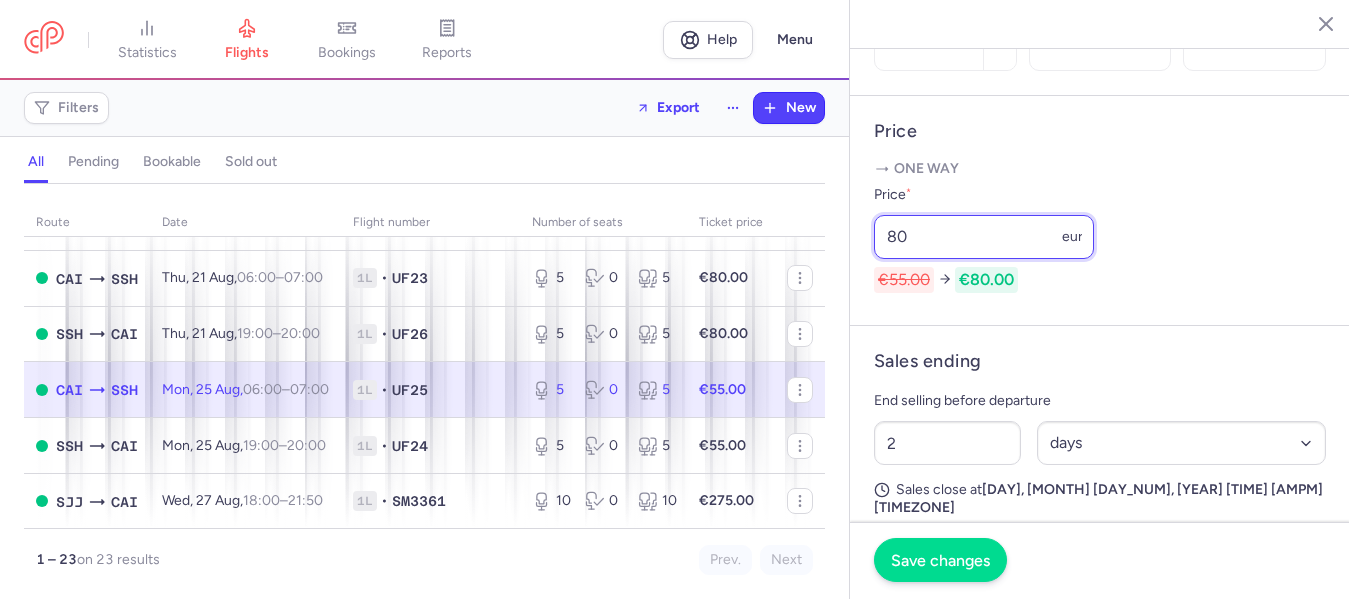 type on "80" 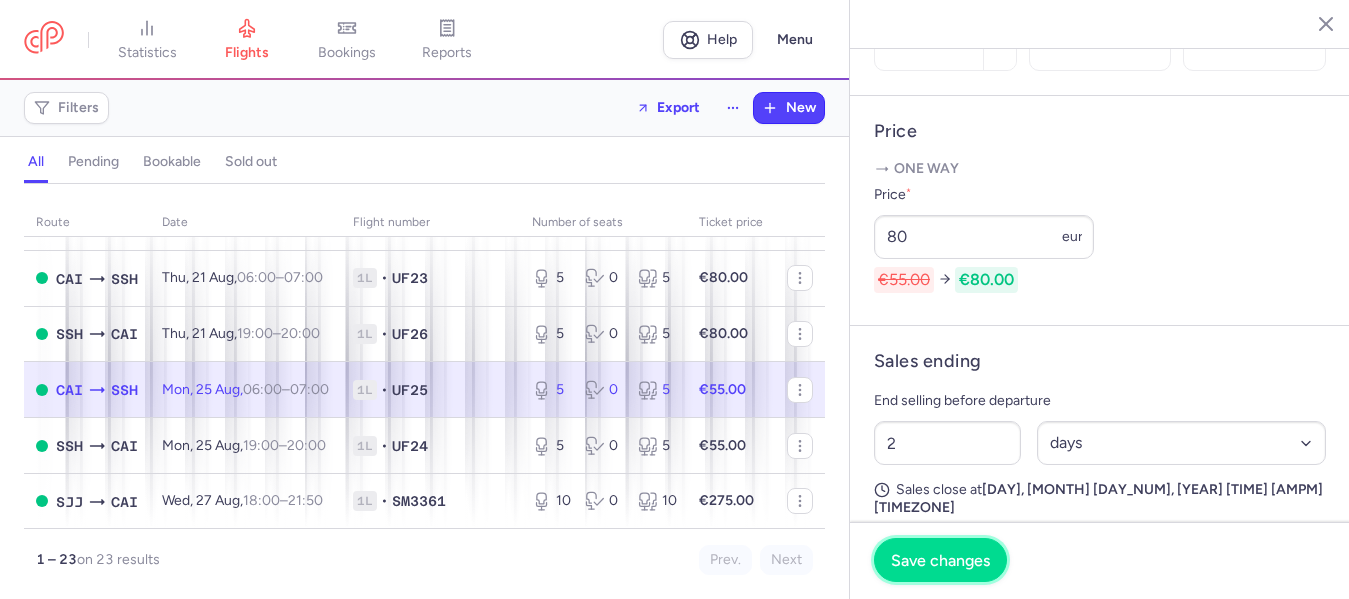 click on "Save changes" at bounding box center [940, 560] 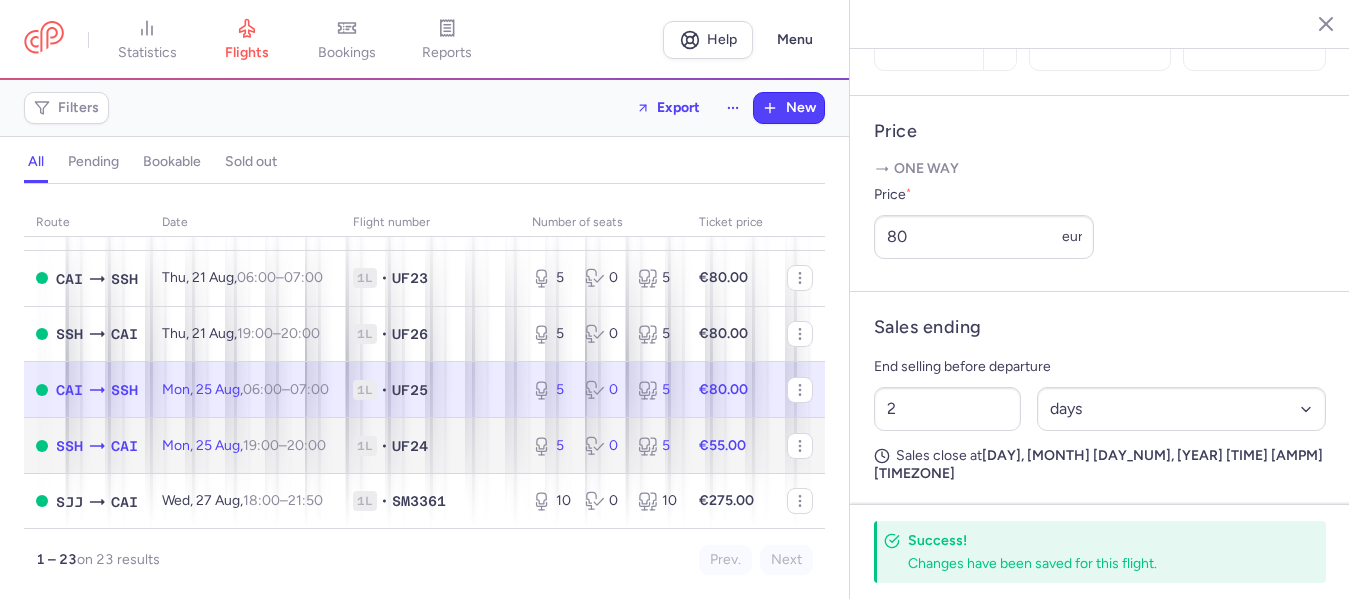 click on "[DAY], [MONTH] [DAY_NUM], [TIME] – [TIME] [+0]" at bounding box center [244, 445] 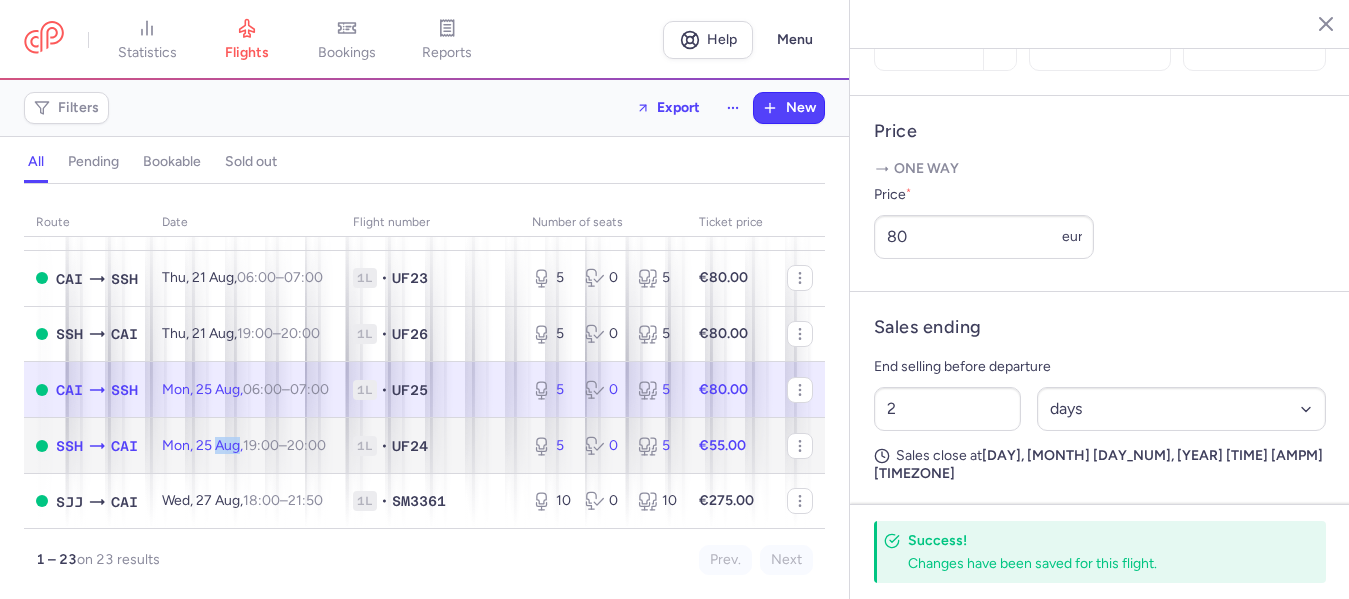 click on "[DAY], [MONTH] [DAY_NUM], [TIME] – [TIME] [+0]" at bounding box center [244, 445] 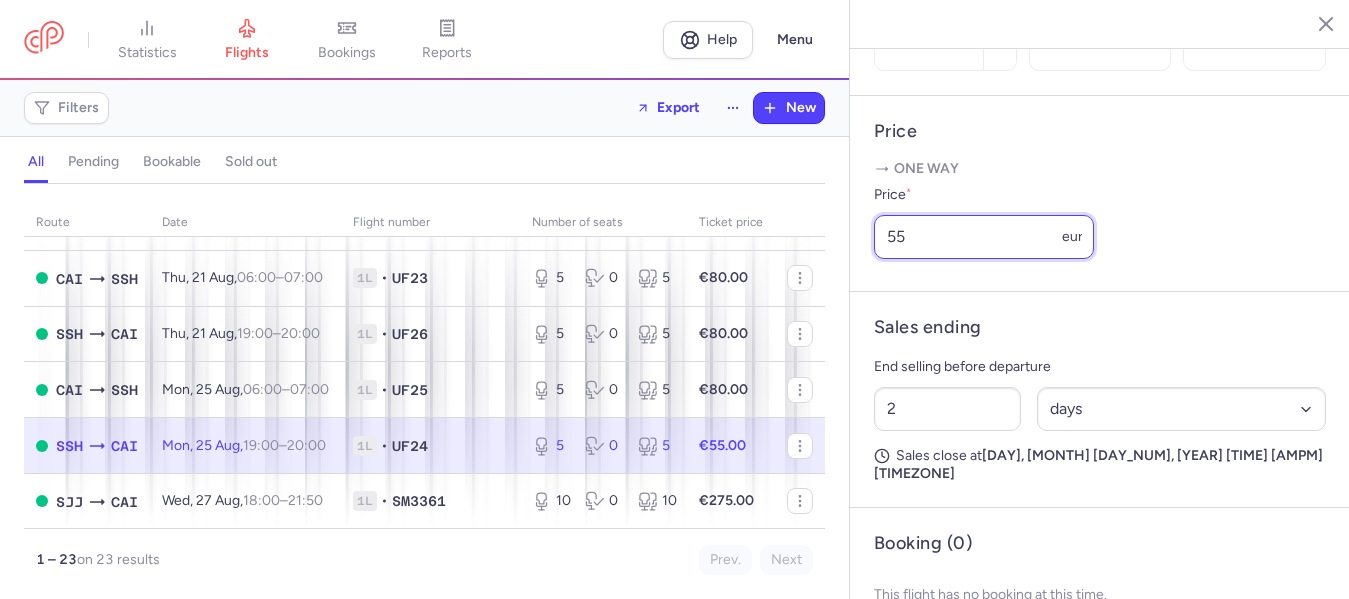 click on "Price  One way  Price  * 55 eur" at bounding box center [1100, 194] 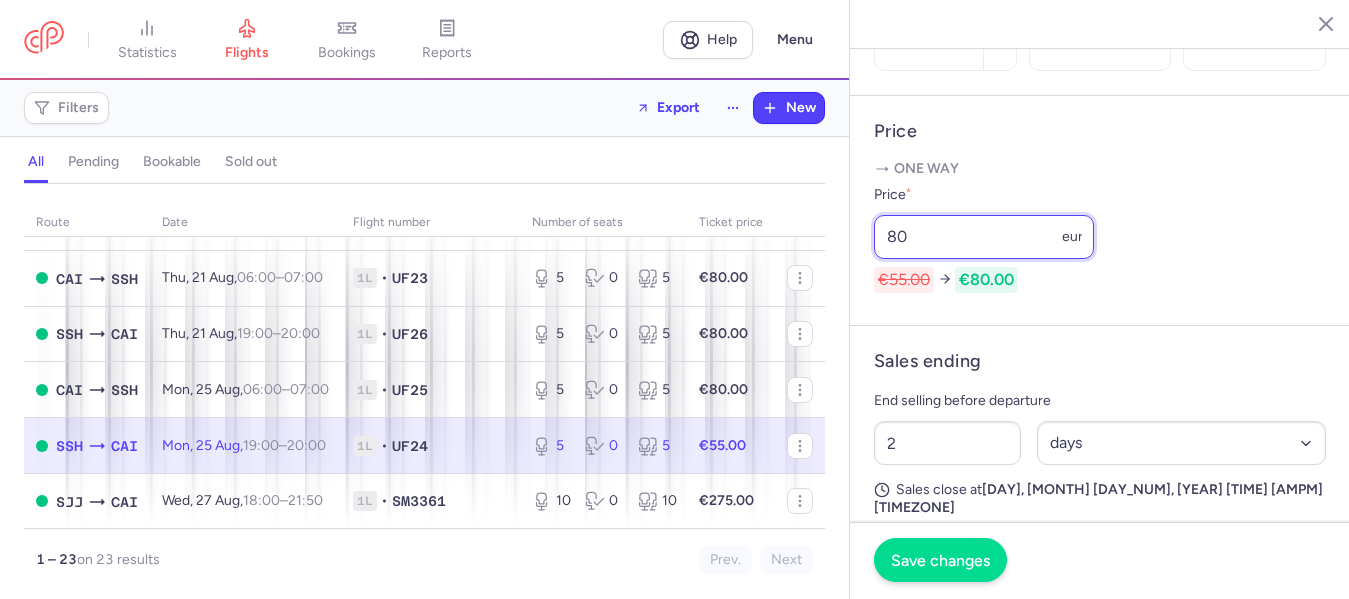 type on "80" 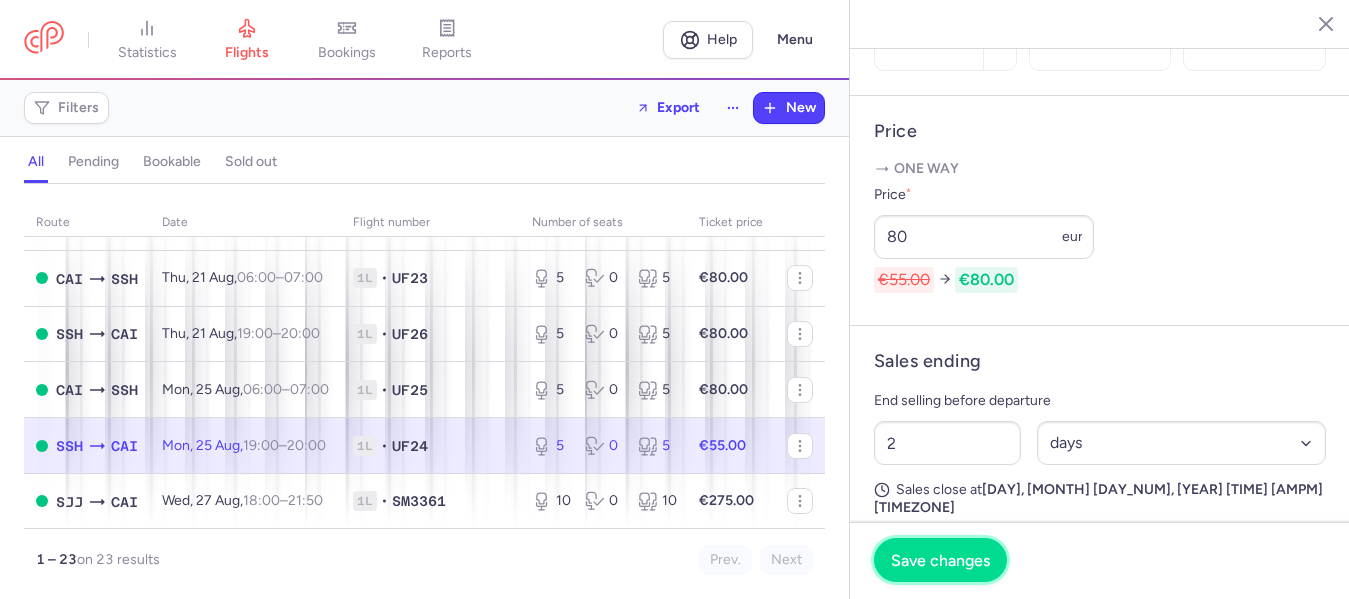 click on "Save changes" at bounding box center (940, 560) 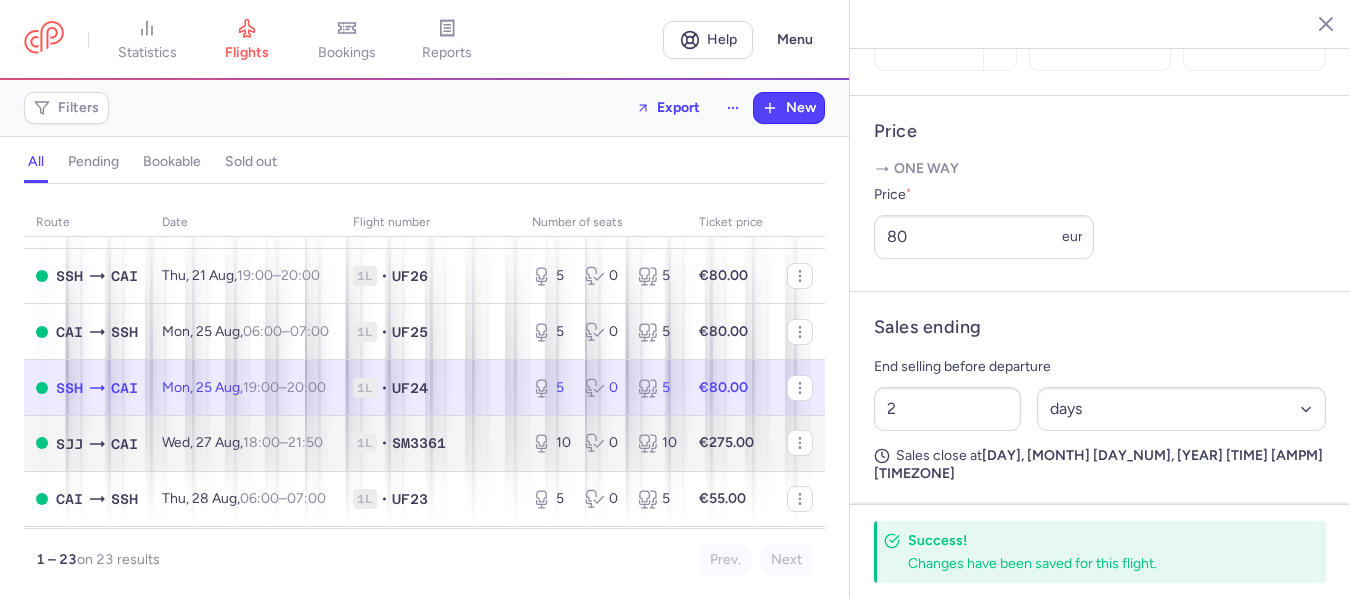 scroll, scrollTop: 900, scrollLeft: 0, axis: vertical 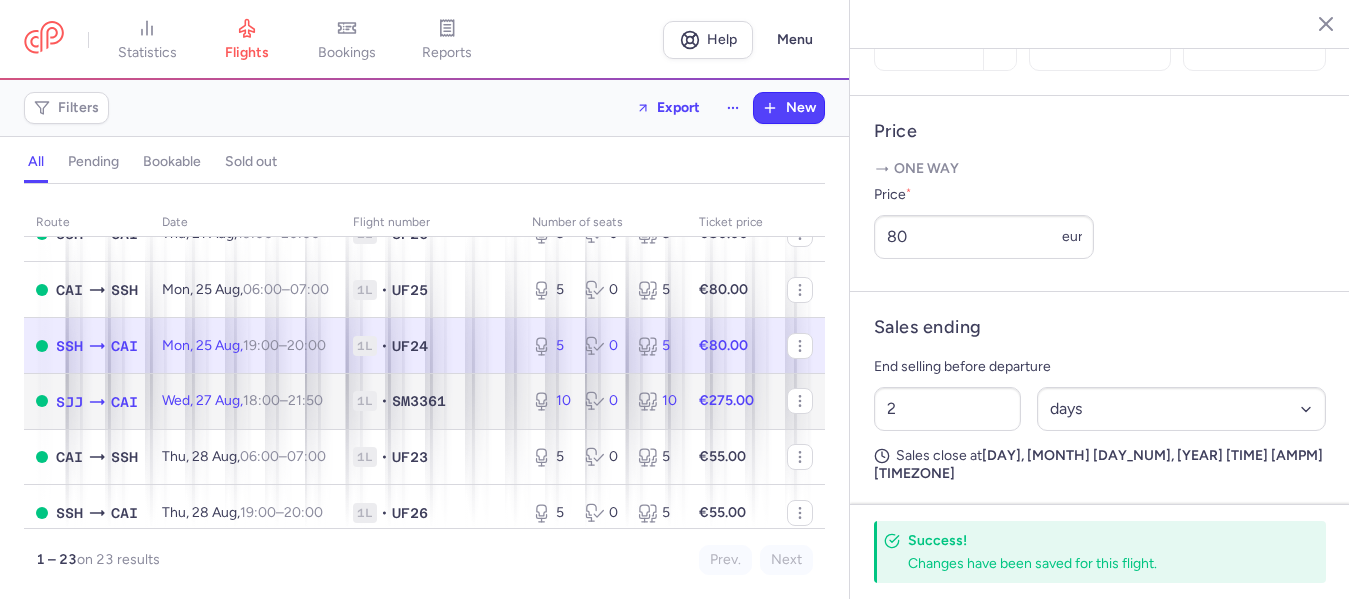 click on "[DAY], [MONTH] [DAY_NUM], [TIME] – [TIME] [+0]" at bounding box center [242, 400] 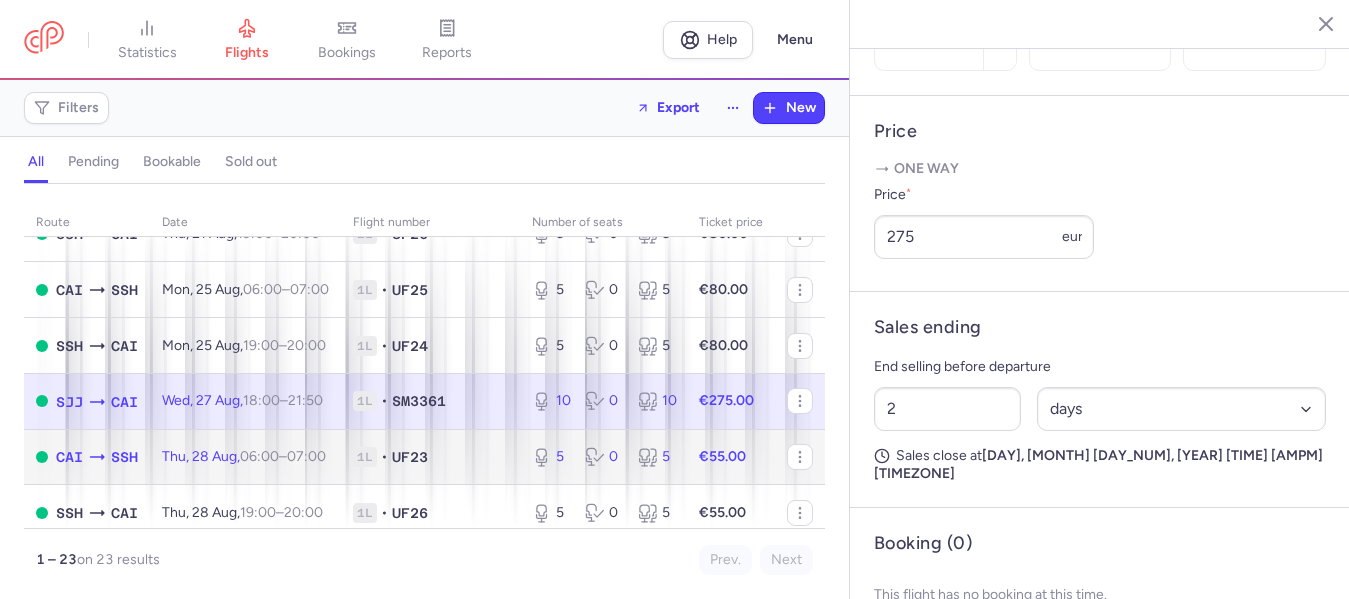 click on "06:00" at bounding box center [259, 456] 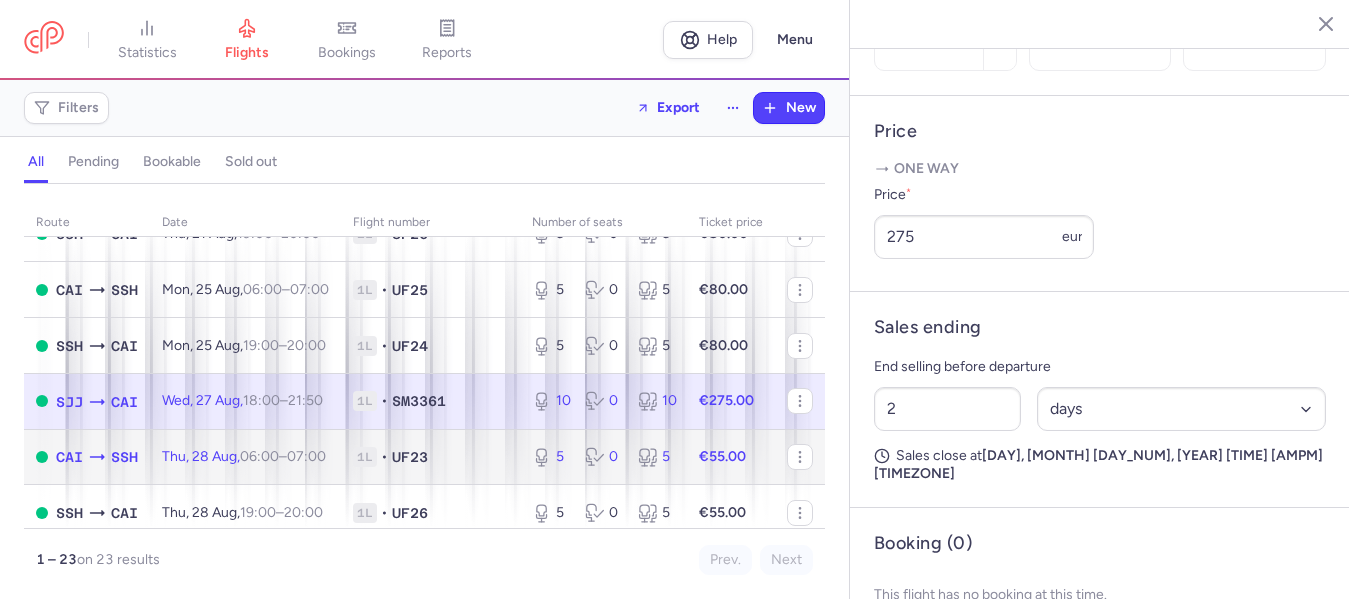 click on "06:00" at bounding box center (259, 456) 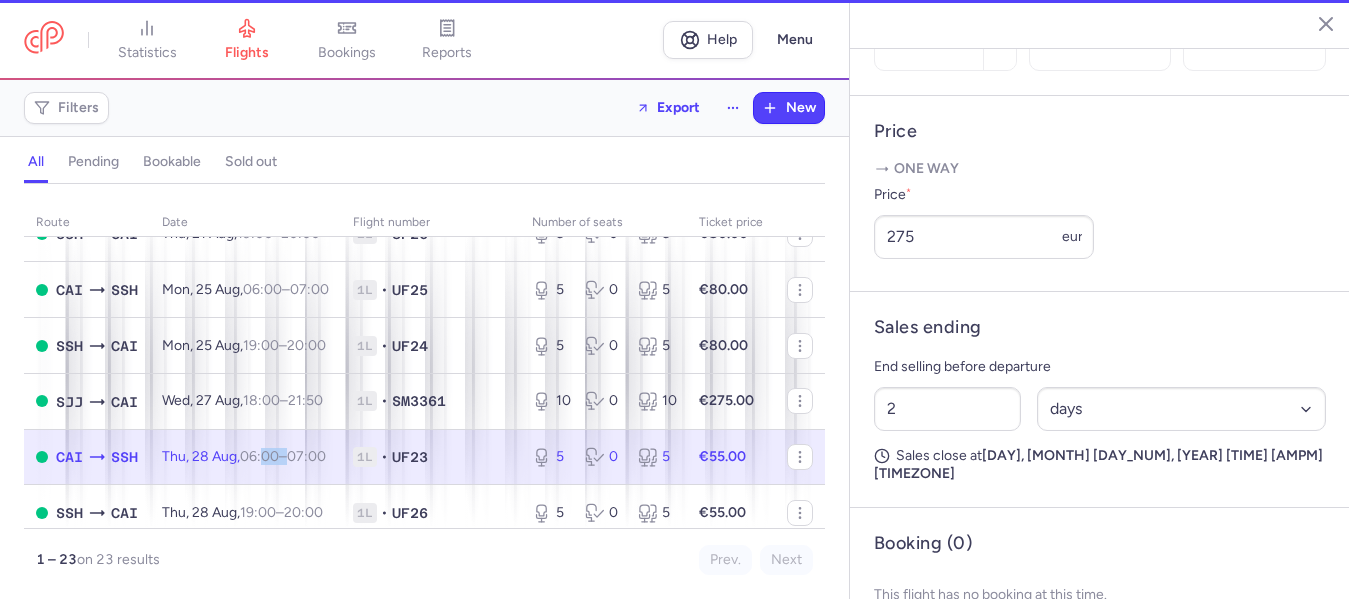 type on "5" 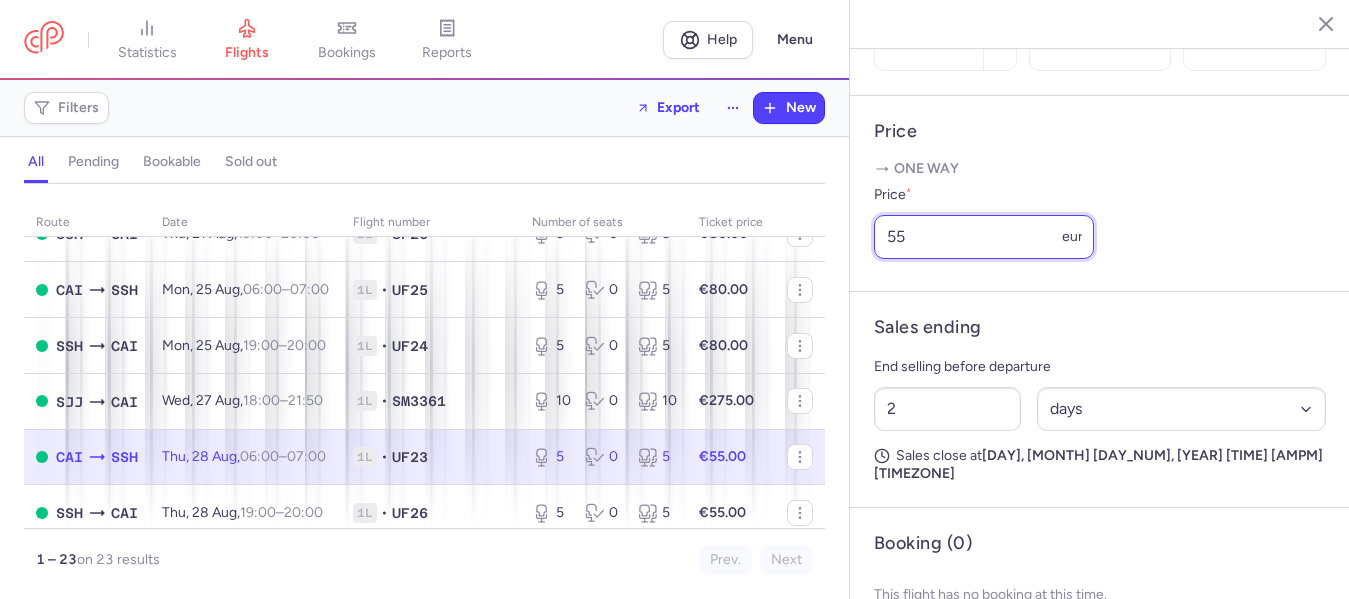 drag, startPoint x: 905, startPoint y: 285, endPoint x: 842, endPoint y: 290, distance: 63.1981 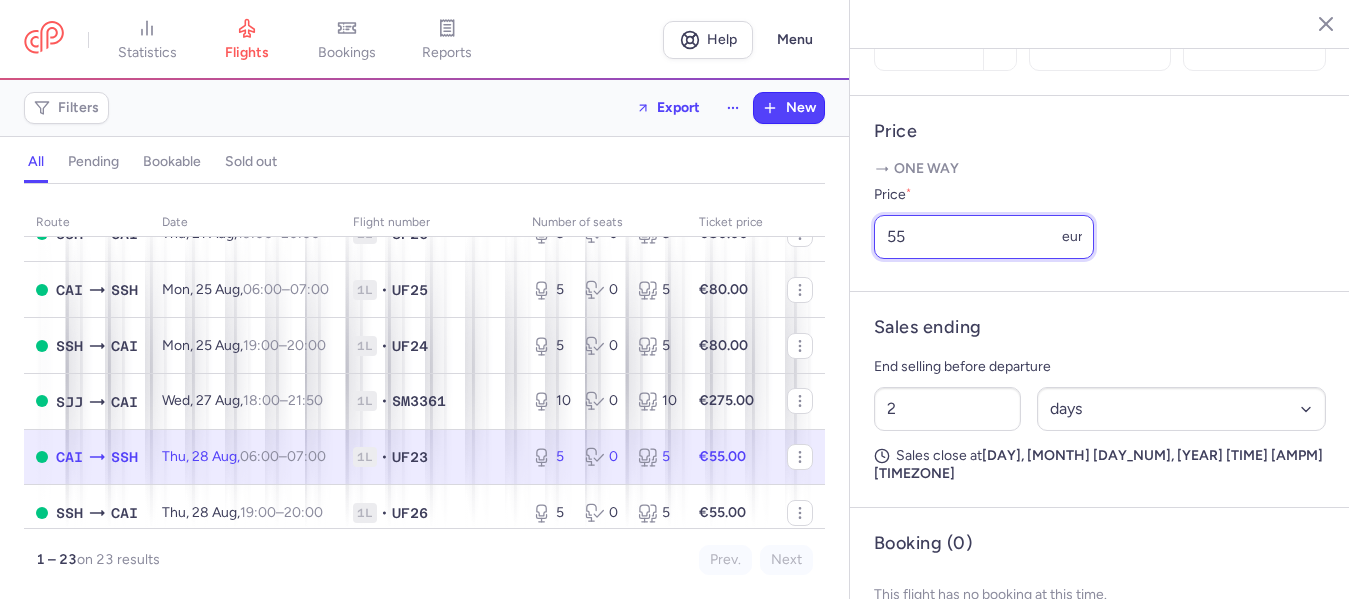 click on "statistics flights bookings reports  Help  Menu Filters  Export  New all pending bookable sold out route date Flight number number of seats Ticket price [MONTH] [DAY_NUM]  [AIRPORT_CODE]  [AIRPORT_CODE] [DAY], [MONTH] [DAY_NUM], [TIME] – [TIME] [+0] [NUM]L • UF[NUM] [NUM] [NUM] [NUM] €[PRICE].00  [AIRPORT_CODE]  [AIRPORT_CODE] [DAY], [MONTH] [DAY_NUM], [TIME] – [TIME] [+0] [NUM]L • UF[NUM] [NUM] [NUM] [NUM] €[PRICE].00  [AIRPORT_CODE]  [AIRPORT_CODE] [DAY], [MONTH] [DAY_NUM], [TIME] – [TIME] [+0] [NUM]L • UF[NUM] [NUM] [NUM] [NUM] €[PRICE].00  [AIRPORT_CODE]  [AIRPORT_CODE] [DAY], [MONTH] [DAY_NUM], [TIME] – [TIME] [+0] [NUM]L • UF[NUM] [NUM] [NUM] [NUM] €[PRICE].00  [AIRPORT_CODE]  [AIRPORT_CODE] [DAY], [MONTH] [DAY_NUM], [TIME] – [TIME] [+0] [NUM]L • UF[NUM] [NUM] [NUM] [NUM] €[PRICE].00  [AIRPORT_CODE]  [AIRPORT_CODE] [DAY], [MONTH] [DAY_NUM], [TIME] – [TIME] [+0] [NUM]L • UF[NUM] [NUM] [NUM] [NUM] €[PRICE].00  [AIRPORT_CODE]  [AIRPORT_CODE] [DAY], [MONTH] [DAY_NUM], [TIME] – [TIME] [+0] [NUM]L • SM[NUM] [NUM] [NUM] [NUM] €[PRICE].00  [AIRPORT_CODE]  [AIRPORT_CODE] [DAY], [MONTH] [DAY_NUM], [TIME] – [TIME] [+0] [NUM]L • SM[NUM] [NUM] [NUM] [NUM] €[PRICE].00  [AIRPORT_CODE]  [AIRPORT_CODE] [DAY], [MONTH] [DAY_NUM], [TIME] – [TIME] [+0] [NUM]L • UF[NUM] [NUM] [NUM] [NUM] €[PRICE].00  [AIRPORT_CODE]  [AIRPORT_CODE] [DAY], [MONTH] [DAY_NUM], [TIME] – [TIME] [+0] [NUM]L • UF[NUM] [NUM] [NUM] [NUM] €[PRICE].00  [AIRPORT_CODE]  [AIRPORT_CODE] [DAY], [MONTH] [DAY_NUM], [TIME] – [TIME] [+0] [NUM]L • UF[NUM] [NUM] [NUM] [NUM] €[PRICE].00  [AIRPORT_CODE]  [AIRPORT_CODE] [DAY], [MONTH] [DAY_NUM], [TIME] – [TIME] [+0] [NUM]L •" 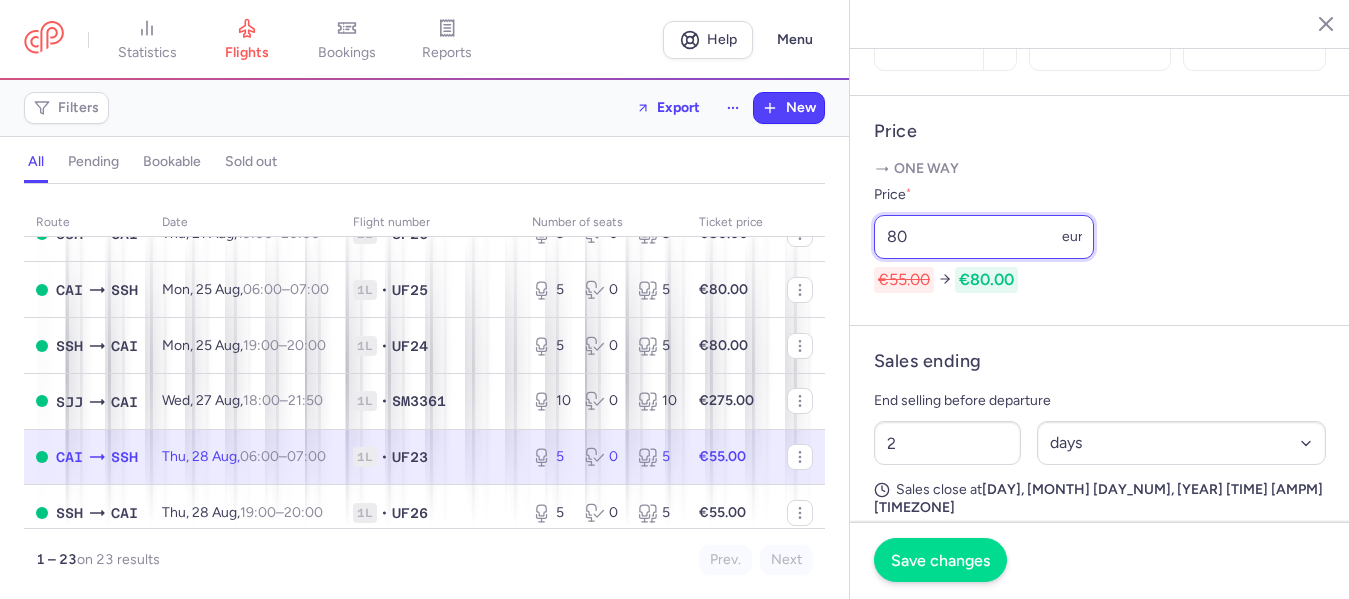 type on "80" 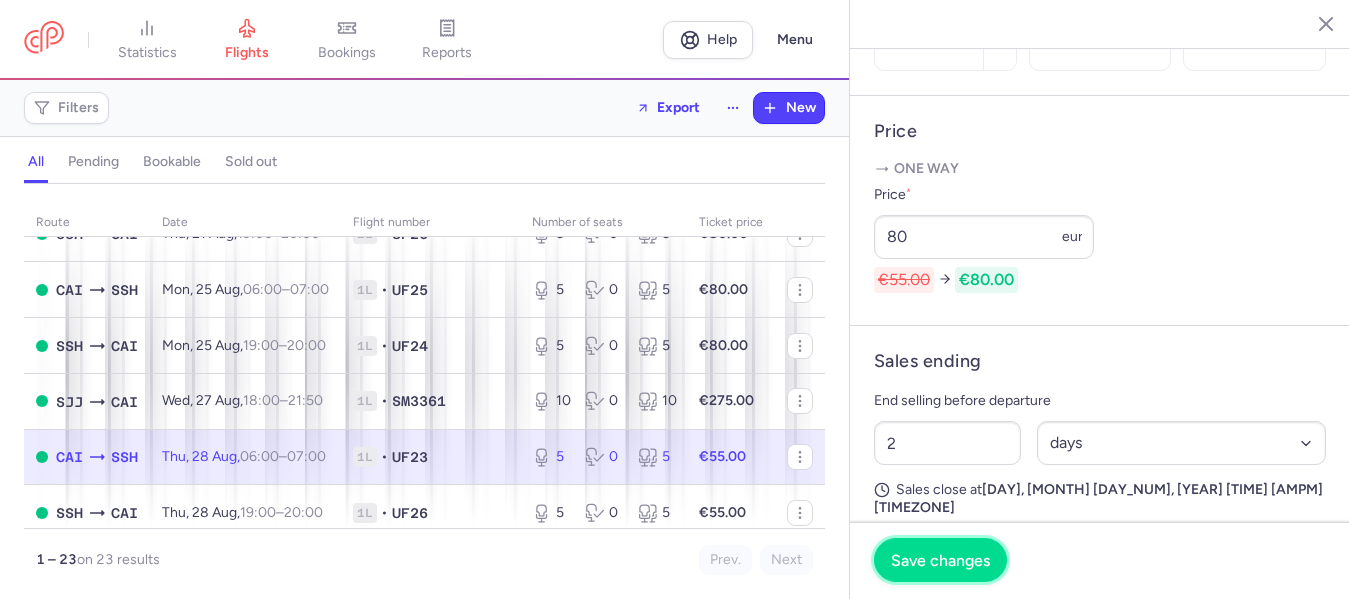click on "Save changes" at bounding box center [940, 560] 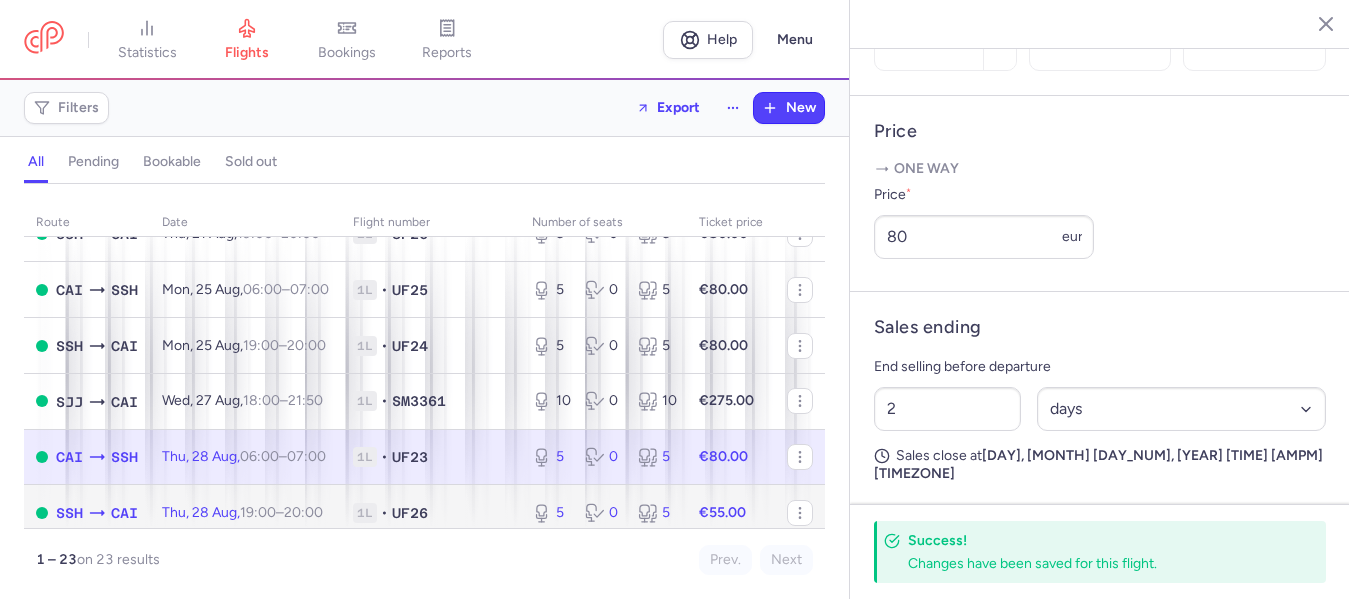 click on "20:00  +0" at bounding box center (303, 512) 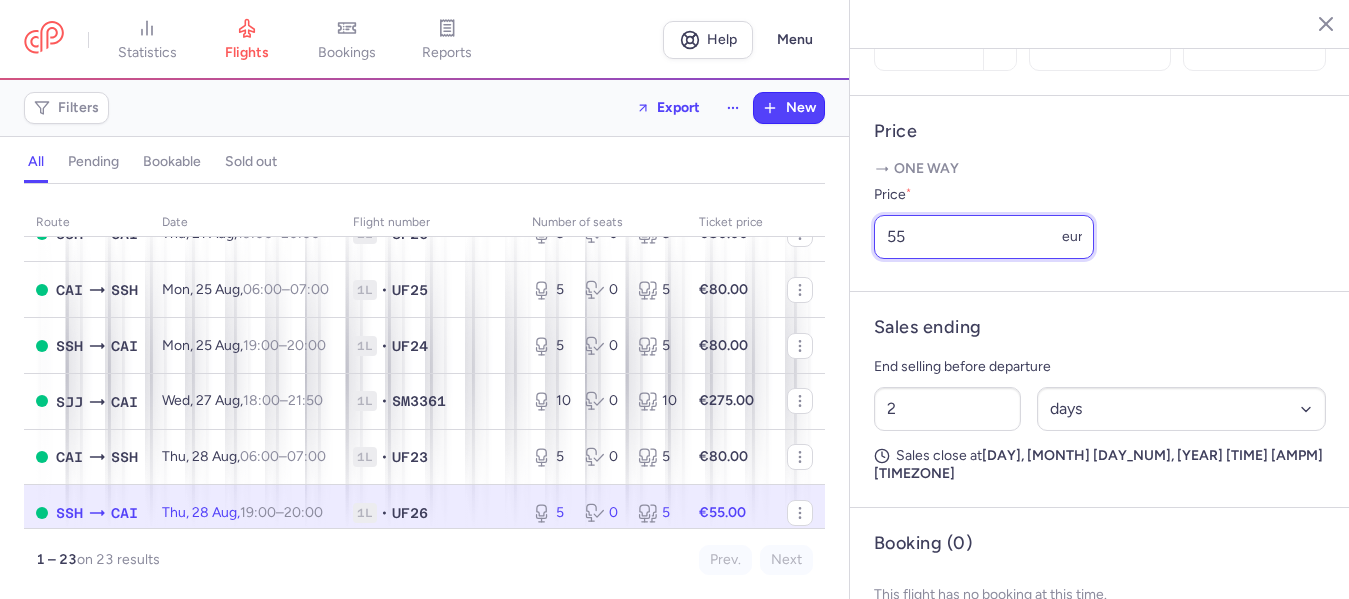 drag, startPoint x: 898, startPoint y: 289, endPoint x: 861, endPoint y: 291, distance: 37.054016 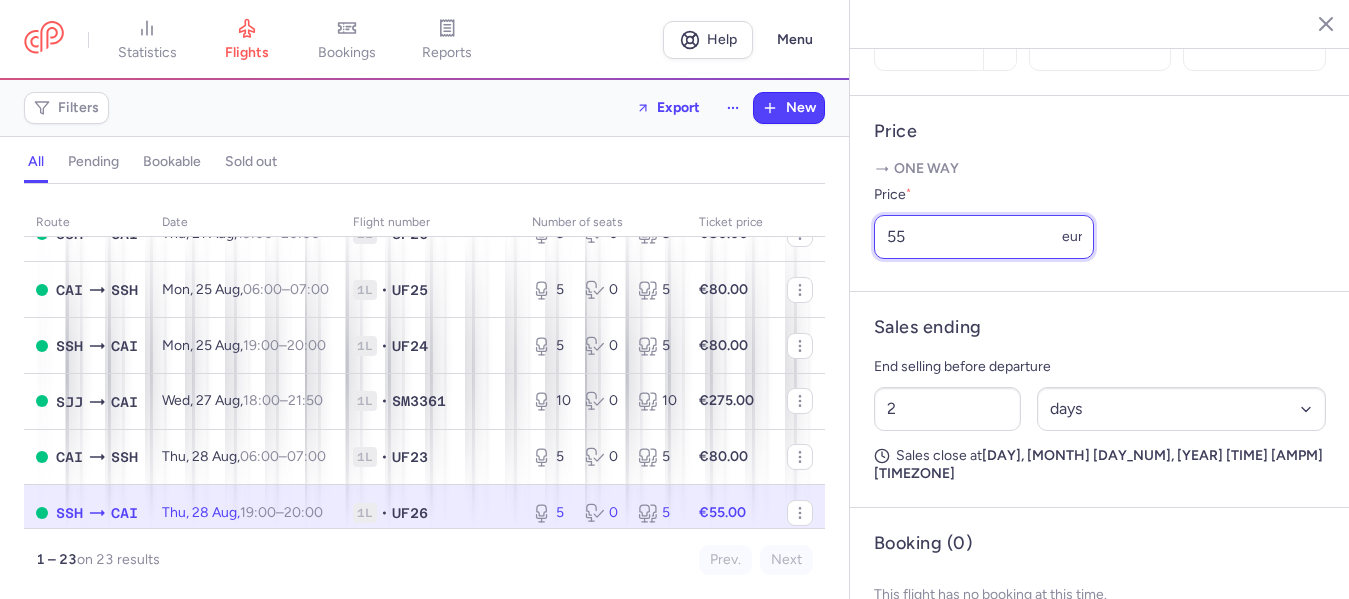 click on "Price  One way  Price  * 55 eur" at bounding box center (1100, 194) 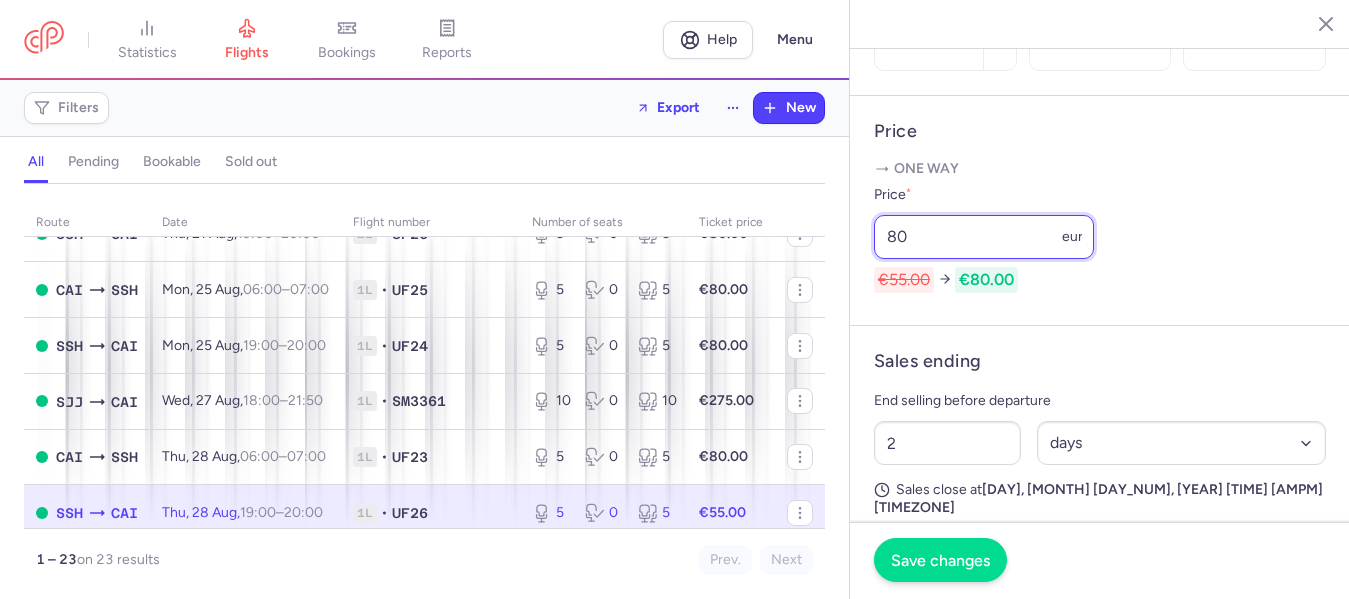 type on "80" 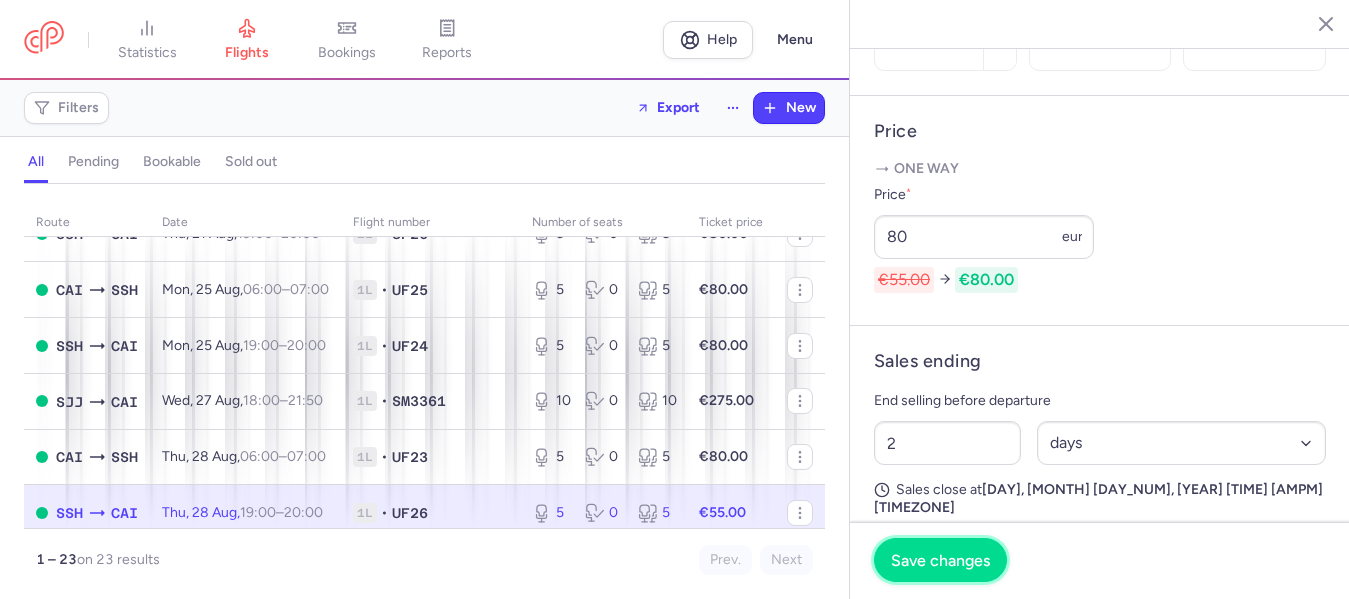 click on "Save changes" at bounding box center (940, 560) 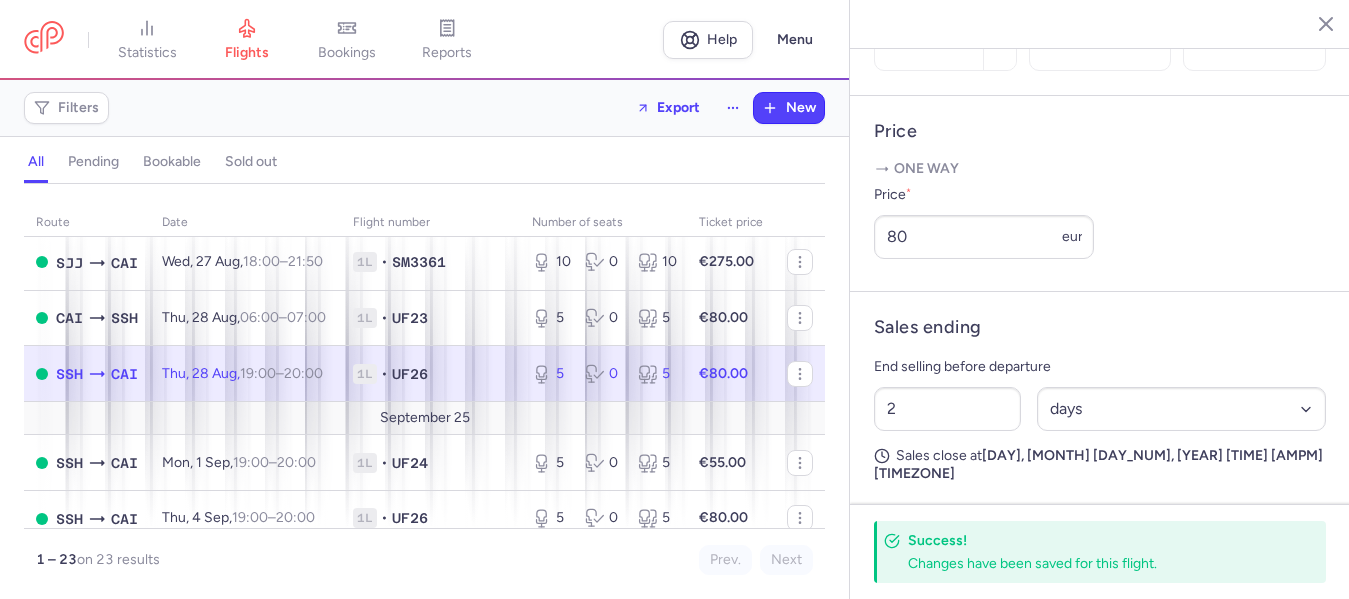 scroll, scrollTop: 1057, scrollLeft: 0, axis: vertical 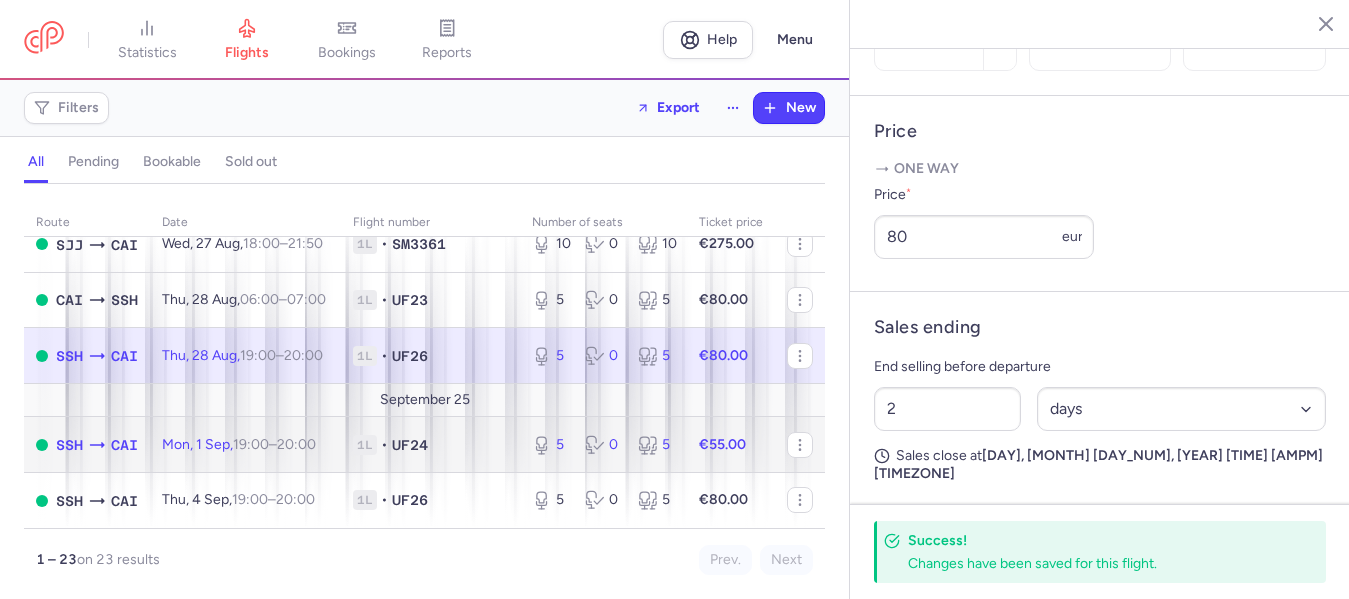 click on "19:00  –  20:00  +0" at bounding box center [274, 444] 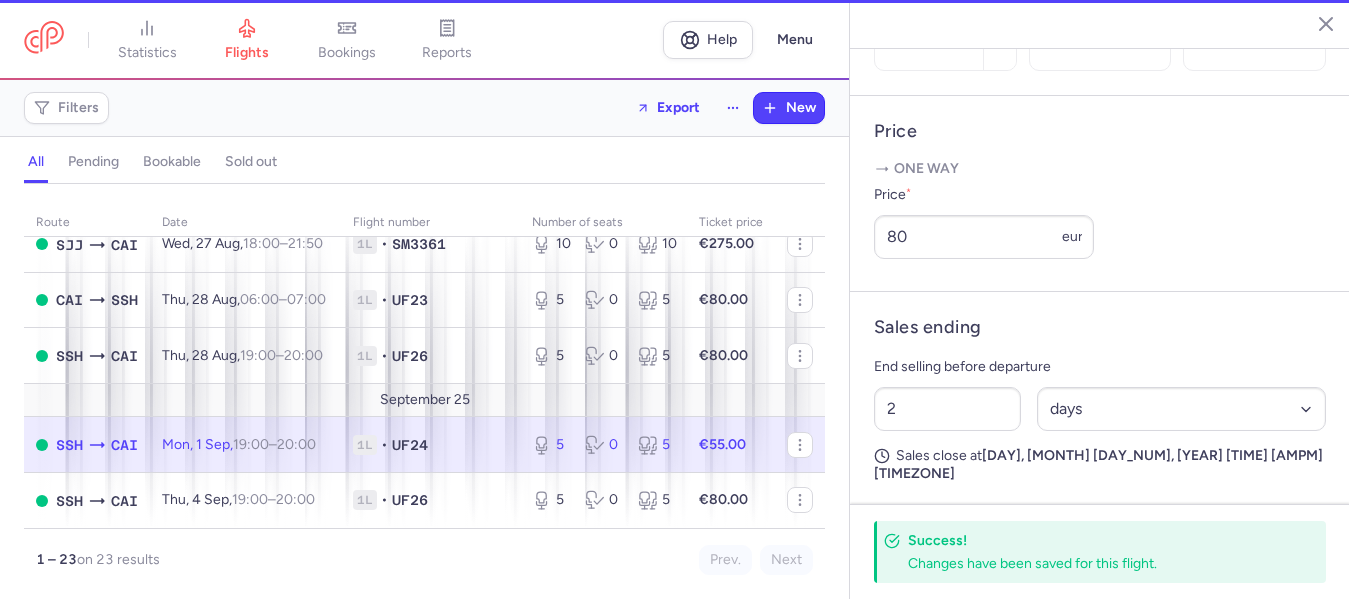 click on "19:00  –  20:00  +0" at bounding box center [274, 444] 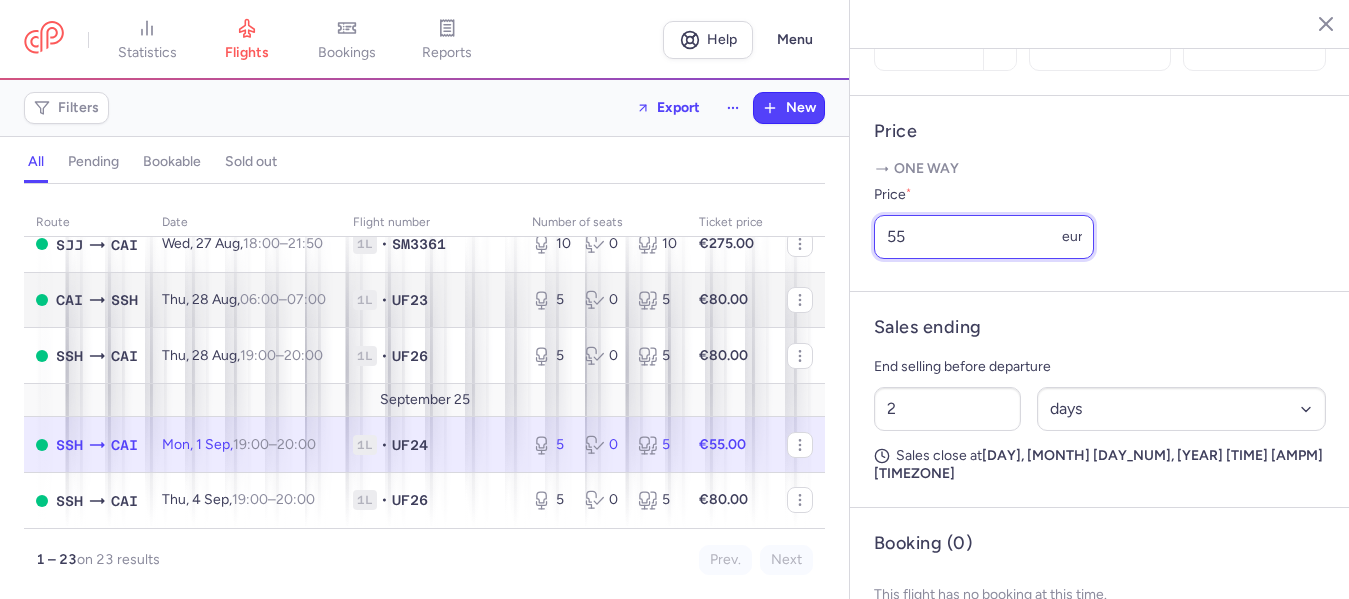 drag, startPoint x: 945, startPoint y: 288, endPoint x: 805, endPoint y: 288, distance: 140 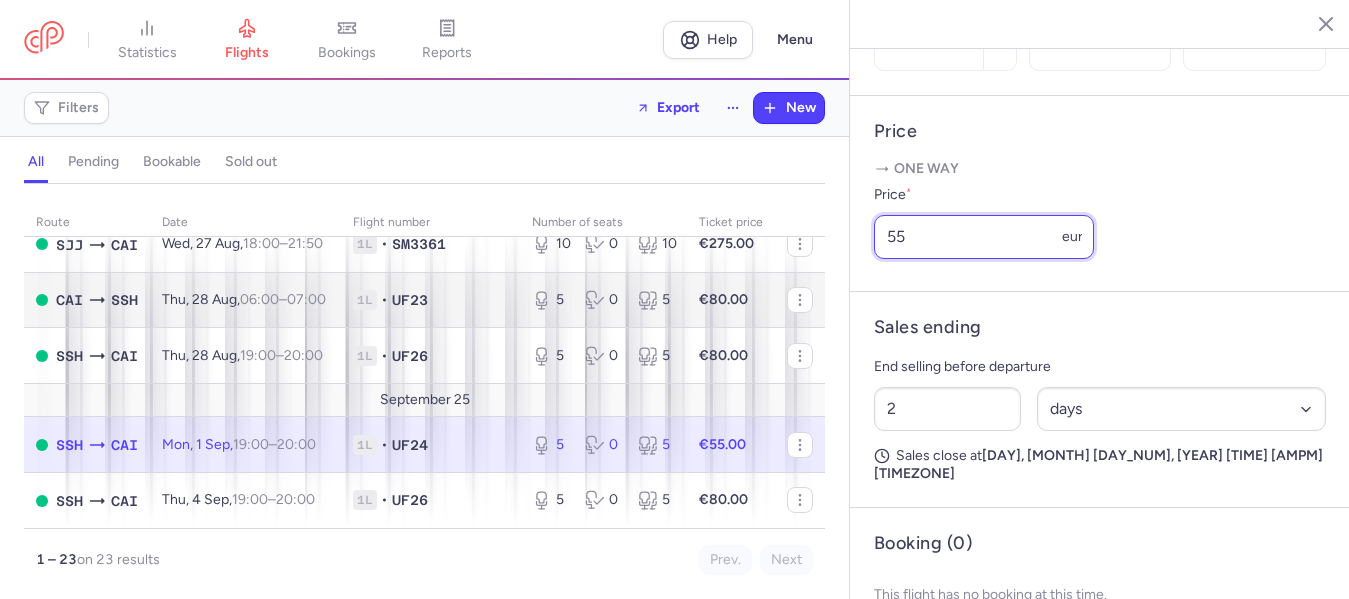 click on "statistics flights bookings reports  Help  Menu Filters  Export  New all pending bookable sold out route date Flight number number of seats Ticket price [MONTH] [DAY_NUM]  [AIRPORT_CODE]  [AIRPORT_CODE] [DAY], [MONTH] [DAY_NUM], [TIME] – [TIME] [+0] [NUM]L • UF[NUM] [NUM] [NUM] [NUM] €[PRICE].00  [AIRPORT_CODE]  [AIRPORT_CODE] [DAY], [MONTH] [DAY_NUM], [TIME] – [TIME] [+0] [NUM]L • UF[NUM] [NUM] [NUM] [NUM] €[PRICE].00  [AIRPORT_CODE]  [AIRPORT_CODE] [DAY], [MONTH] [DAY_NUM], [TIME] – [TIME] [+0] [NUM]L • UF[NUM] [NUM] [NUM] [NUM] €[PRICE].00  [AIRPORT_CODE]  [AIRPORT_CODE] [DAY], [MONTH] [DAY_NUM], [TIME] – [TIME] [+0] [NUM]L • UF[NUM] [NUM] [NUM] [NUM] €[PRICE].00  [AIRPORT_CODE]  [AIRPORT_CODE] [DAY], [MONTH] [DAY_NUM], [TIME] – [TIME] [+0] [NUM]L • UF[NUM] [NUM] [NUM] [NUM] €[PRICE].00  [AIRPORT_CODE]  [AIRPORT_CODE] [DAY], [MONTH] [DAY_NUM], [TIME] – [TIME] [+0] [NUM]L • UF[NUM] [NUM] [NUM] [NUM] €[PRICE].00  [AIRPORT_CODE]  [AIRPORT_CODE] [DAY], [MONTH] [DAY_NUM], [TIME] – [TIME] [+0] [NUM]L • SM[NUM] [NUM] [NUM] [NUM] €[PRICE].00  [AIRPORT_CODE]  [AIRPORT_CODE] [DAY], [MONTH] [DAY_NUM], [TIME] – [TIME] [+0] [NUM]L • SM[NUM] [NUM] [NUM] [NUM] €[PRICE].00  [AIRPORT_CODE]  [AIRPORT_CODE] [DAY], [MONTH] [DAY_NUM], [TIME] – [TIME] [+0] [NUM]L • UF[NUM] [NUM] [NUM] [NUM] €[PRICE].00  [AIRPORT_CODE]  [AIRPORT_CODE] [DAY], [MONTH] [DAY_NUM], [TIME] – [TIME] [+0] [NUM]L • UF[NUM] [NUM] [NUM] [NUM] €[PRICE].00  [AIRPORT_CODE]  [AIRPORT_CODE] [DAY], [MONTH] [DAY_NUM], [TIME] – [TIME] [+0] [NUM]L • UF[NUM] [NUM] [NUM] [NUM] €[PRICE].00  [AIRPORT_CODE]  [AIRPORT_CODE] [DAY], [MONTH] [DAY_NUM], [TIME] – [TIME] [+0] [NUM]L •" 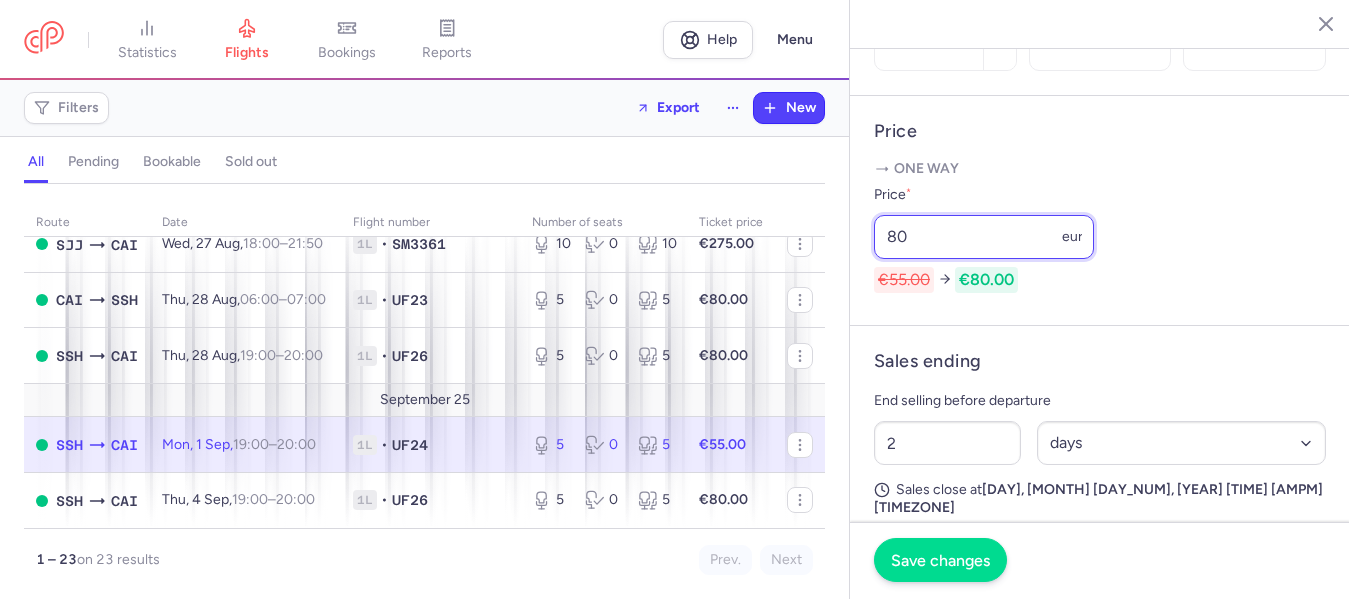 type on "80" 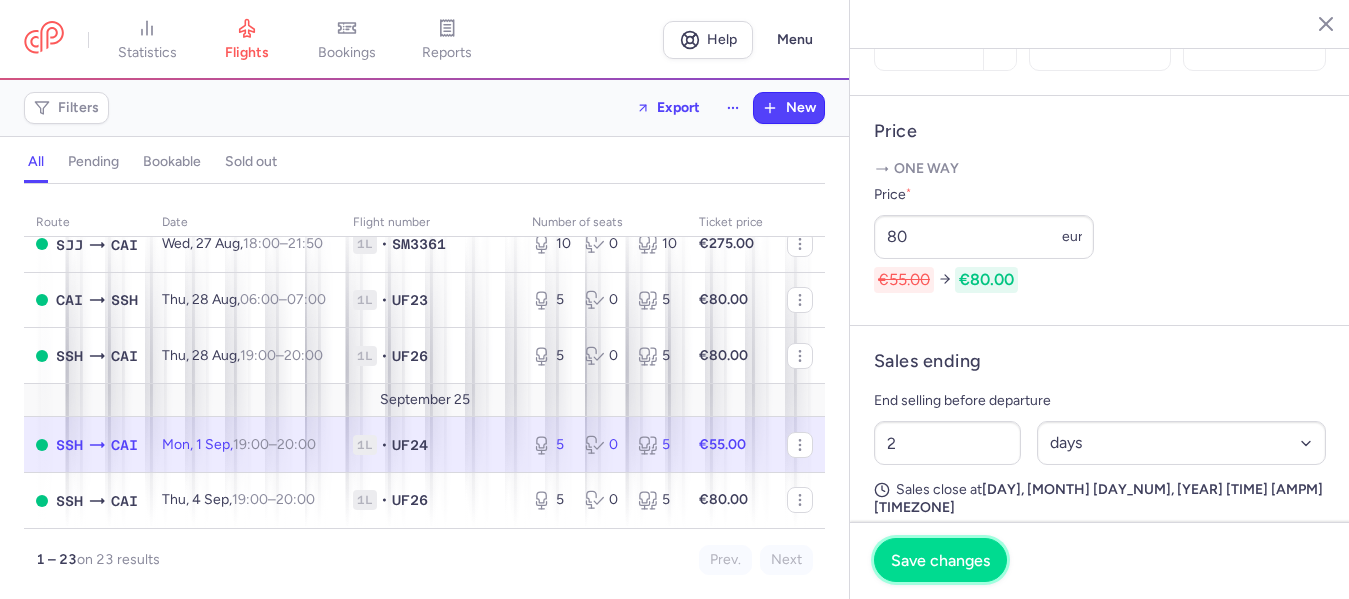 click on "Save changes" at bounding box center [940, 560] 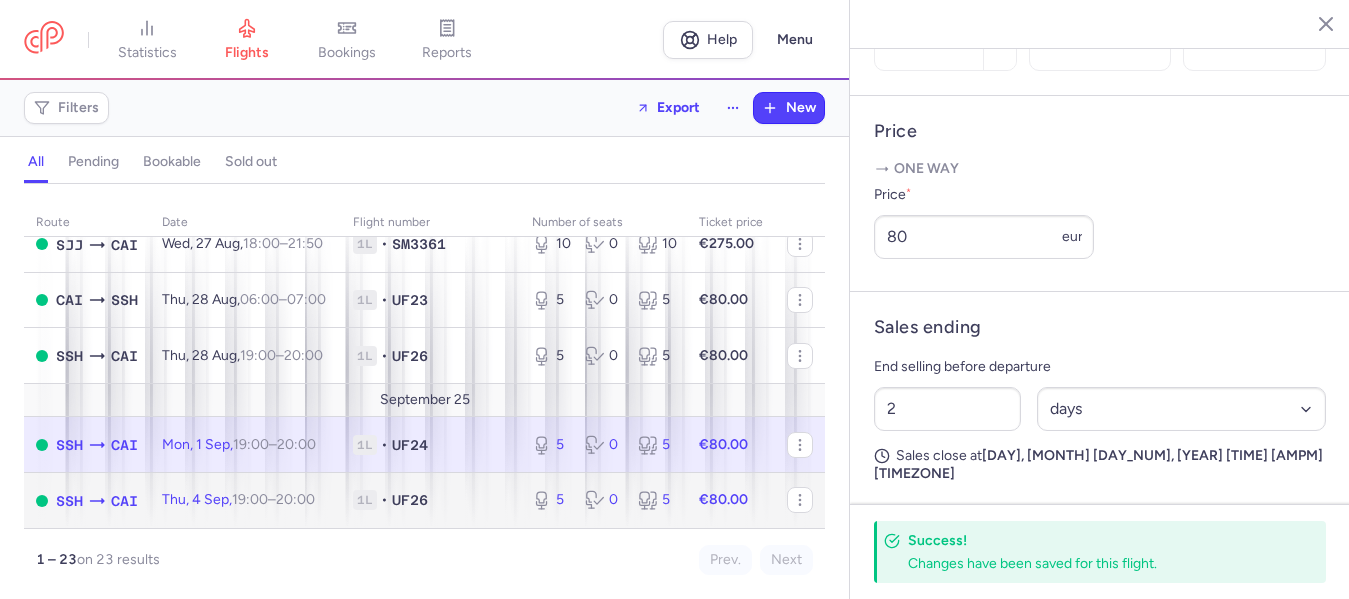 click on "19:00  –  20:00  +0" at bounding box center [273, 499] 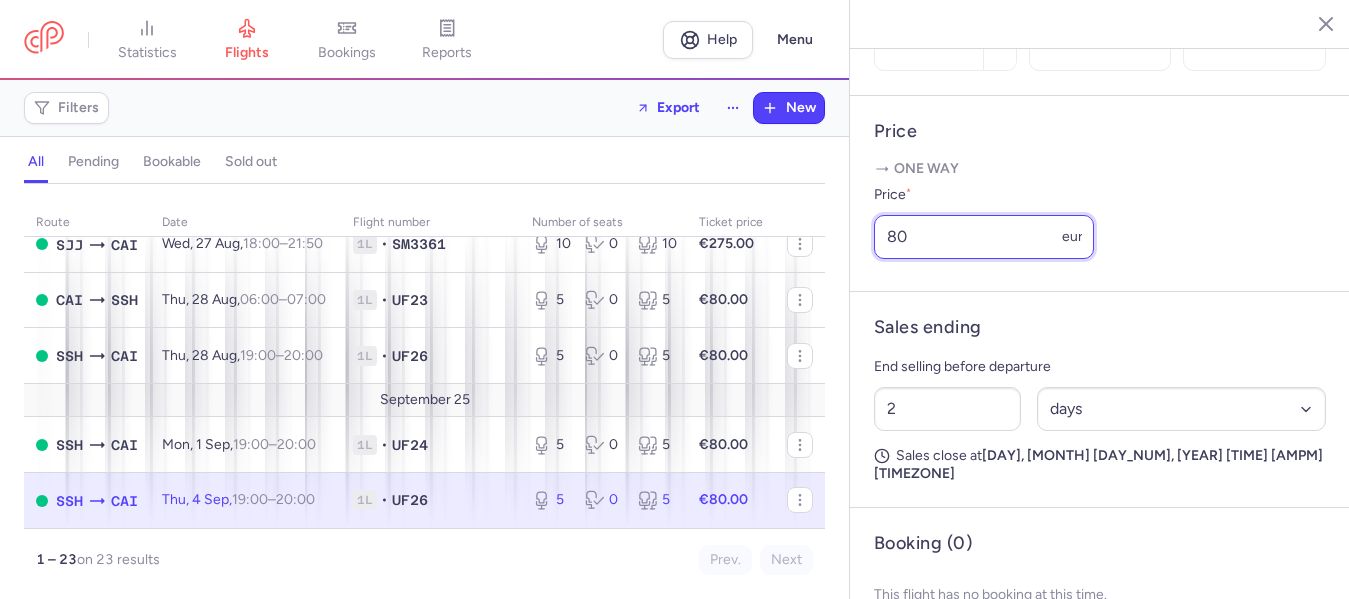 drag, startPoint x: 944, startPoint y: 282, endPoint x: 822, endPoint y: 301, distance: 123.47064 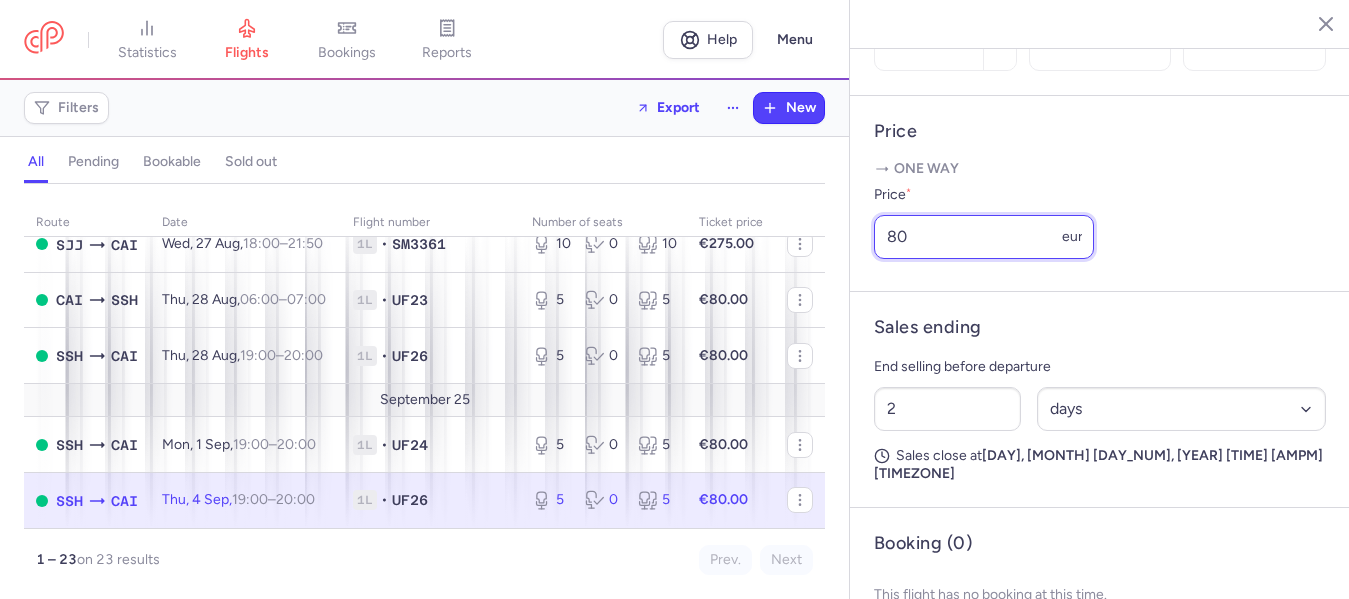click on "statistics flights bookings reports  Help  Menu Filters  Export  New all pending bookable sold out route date Flight number number of seats Ticket price [MONTH] [DAY_NUM]  [AIRPORT_CODE]  [AIRPORT_CODE] [DAY], [MONTH] [DAY_NUM], [TIME] – [TIME] [+0] [NUM]L • UF[NUM] [NUM] [NUM] [NUM] €[PRICE].00  [AIRPORT_CODE]  [AIRPORT_CODE] [DAY], [MONTH] [DAY_NUM], [TIME] – [TIME] [+0] [NUM]L • UF[NUM] [NUM] [NUM] [NUM] €[PRICE].00  [AIRPORT_CODE]  [AIRPORT_CODE] [DAY], [MONTH] [DAY_NUM], [TIME] – [TIME] [+0] [NUM]L • UF[NUM] [NUM] [NUM] [NUM] €[PRICE].00  [AIRPORT_CODE]  [AIRPORT_CODE] [DAY], [MONTH] [DAY_NUM], [TIME] – [TIME] [+0] [NUM]L • UF[NUM] [NUM] [NUM] [NUM] €[PRICE].00  [AIRPORT_CODE]  [AIRPORT_CODE] [DAY], [MONTH] [DAY_NUM], [TIME] – [TIME] [+0] [NUM]L • UF[NUM] [NUM] [NUM] [NUM] €[PRICE].00  [AIRPORT_CODE]  [AIRPORT_CODE] [DAY], [MONTH] [DAY_NUM], [TIME] – [TIME] [+0] [NUM]L • UF[NUM] [NUM] [NUM] [NUM] €[PRICE].00  [AIRPORT_CODE]  [AIRPORT_CODE] [DAY], [MONTH] [DAY_NUM], [TIME] – [TIME] [+0] [NUM]L • SM[NUM] [NUM] [NUM] [NUM] €[PRICE].00  [AIRPORT_CODE]  [AIRPORT_CODE] [DAY], [MONTH] [DAY_NUM], [TIME] – [TIME] [+0] [NUM]L • SM[NUM] [NUM] [NUM] [NUM] €[PRICE].00  [AIRPORT_CODE]  [AIRPORT_CODE] [DAY], [MONTH] [DAY_NUM], [TIME] – [TIME] [+0] [NUM]L • UF[NUM] [NUM] [NUM] [NUM] €[PRICE].00  [AIRPORT_CODE]  [AIRPORT_CODE] [DAY], [MONTH] [DAY_NUM], [TIME] – [TIME] [+0] [NUM]L • UF[NUM] [NUM] [NUM] [NUM] €[PRICE].00  [AIRPORT_CODE]  [AIRPORT_CODE] [DAY], [MONTH] [DAY_NUM], [TIME] – [TIME] [+0] [NUM]L • UF[NUM] [NUM] [NUM] [NUM] €[PRICE].00  [AIRPORT_CODE]  [AIRPORT_CODE] [DAY], [MONTH] [DAY_NUM], [TIME] – [TIME] [+0] [NUM]L •" 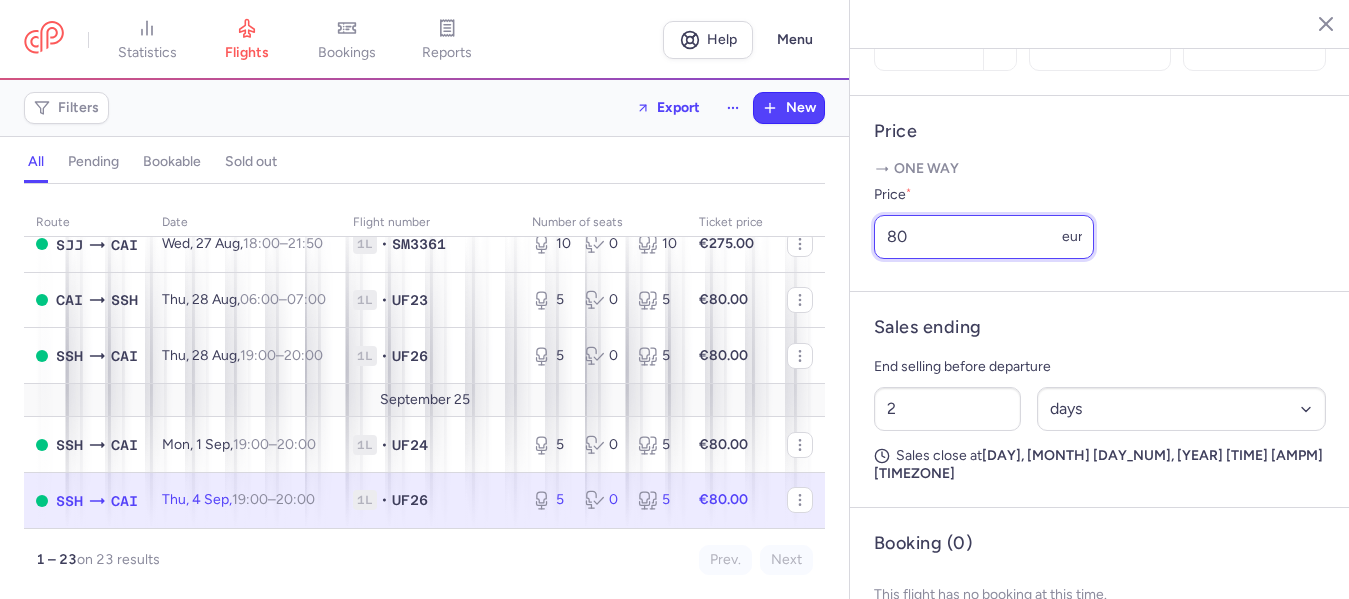 scroll, scrollTop: 779, scrollLeft: 0, axis: vertical 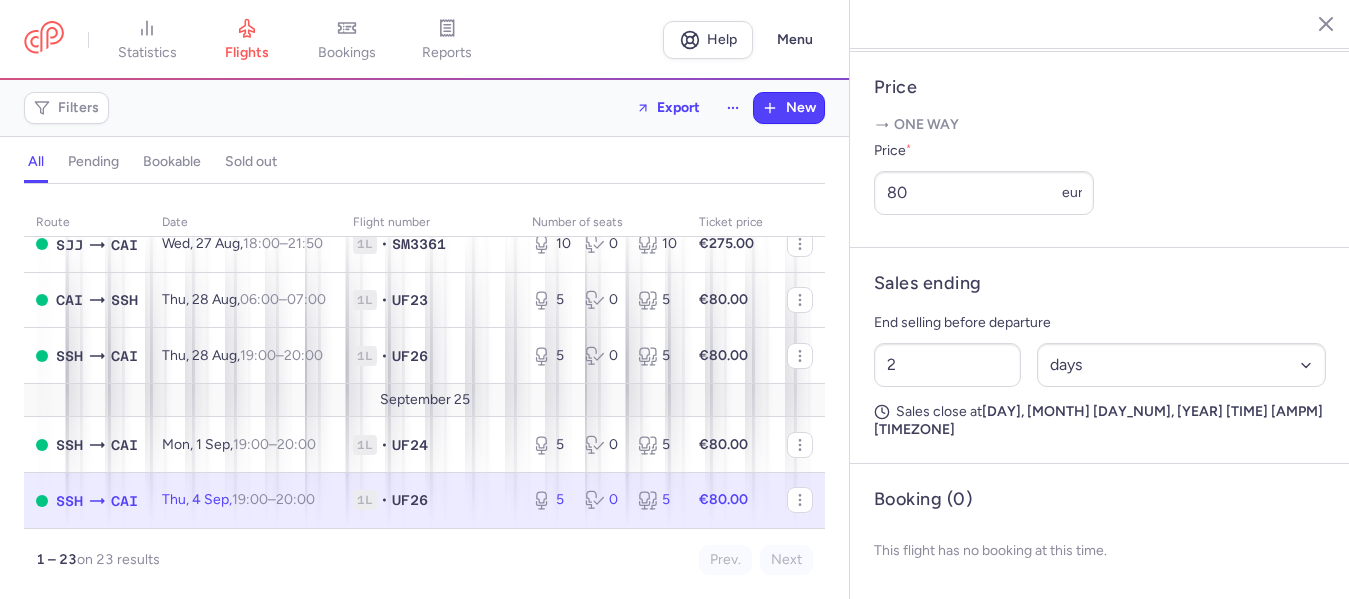 click on "1 – 23  on 23 results" at bounding box center (230, 560) 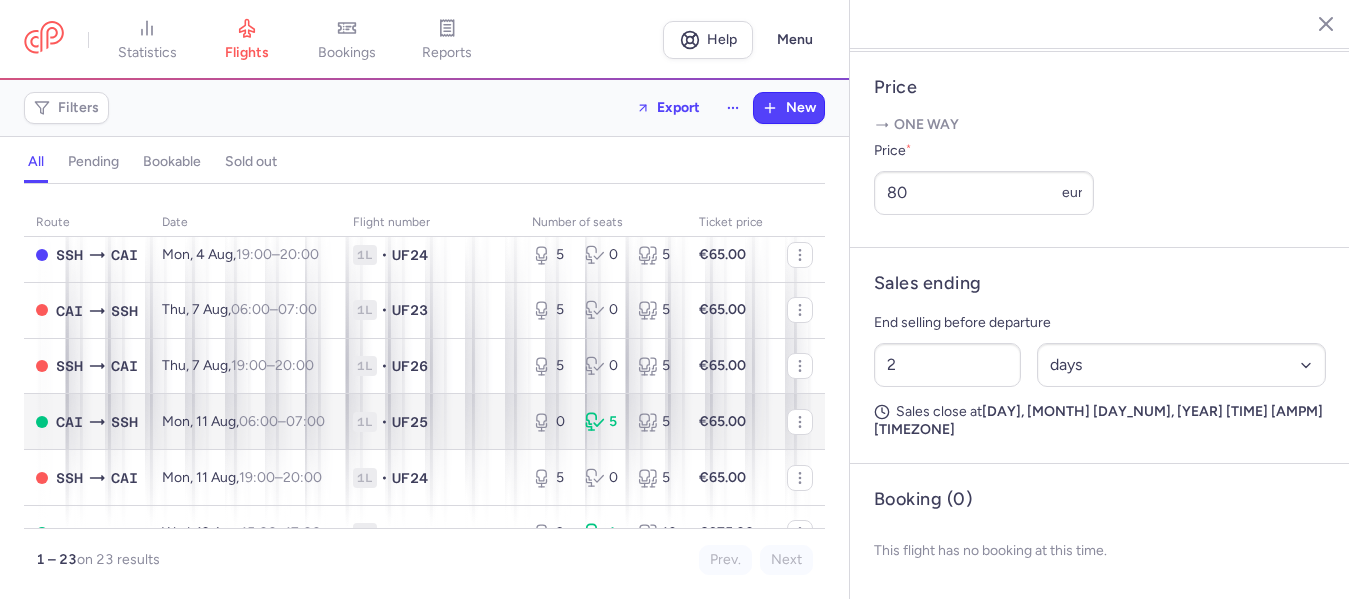 scroll, scrollTop: 100, scrollLeft: 0, axis: vertical 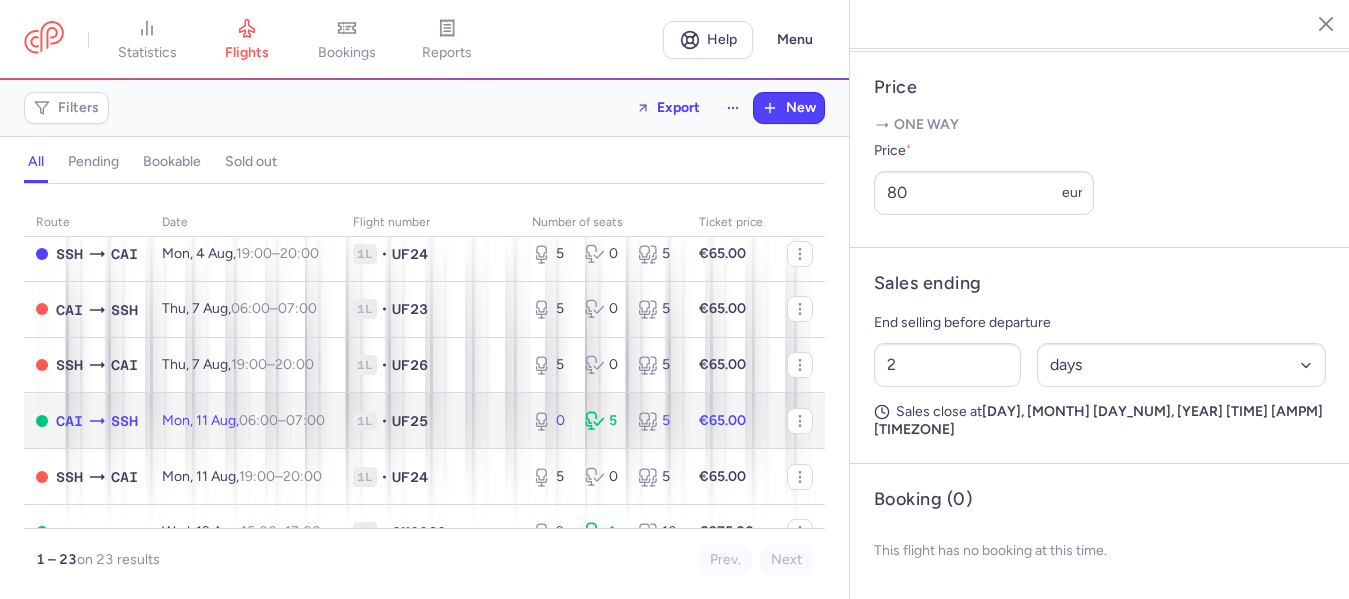 click on "[DAY], [MONTH] [DAY_NUM], [TIME] – [TIME] [+0]" at bounding box center (243, 420) 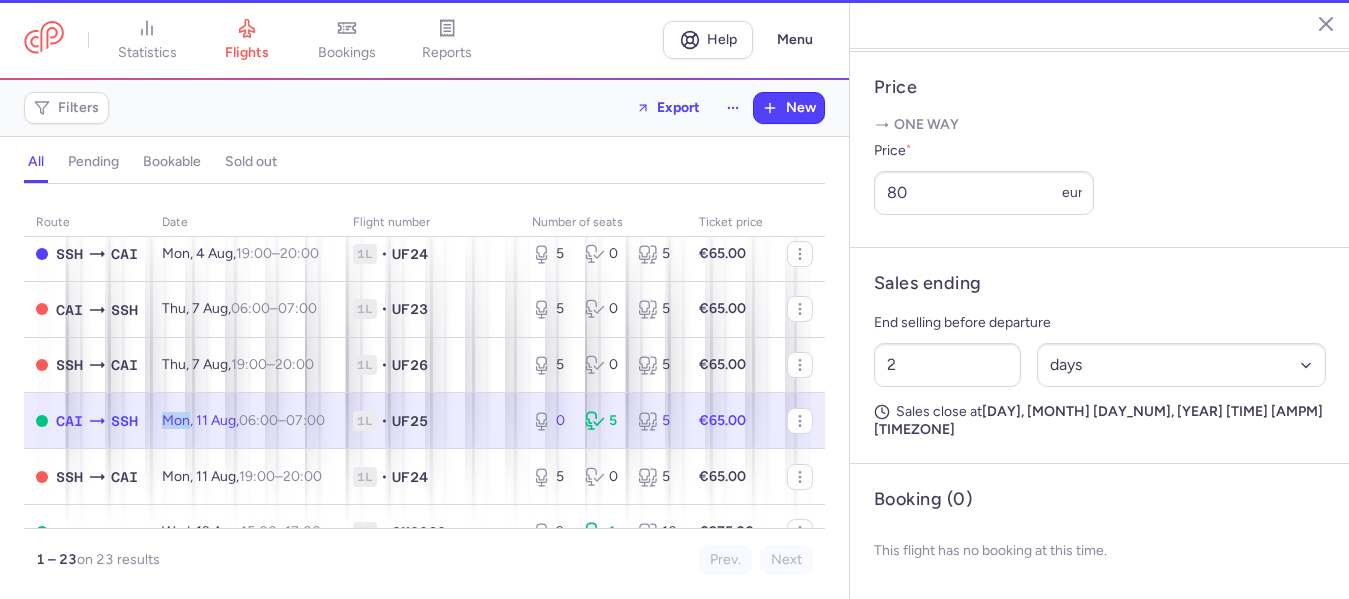 click on "[DAY], [MONTH] [DAY_NUM], [TIME] – [TIME] [+0]" at bounding box center (243, 420) 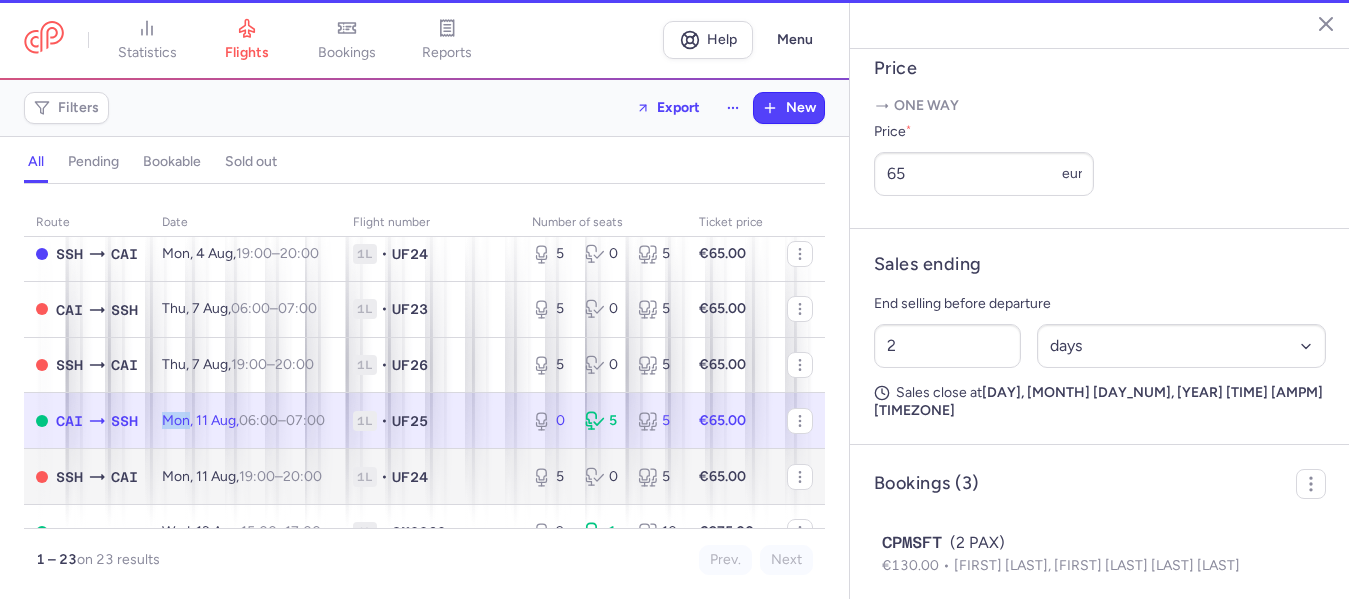 scroll, scrollTop: 795, scrollLeft: 0, axis: vertical 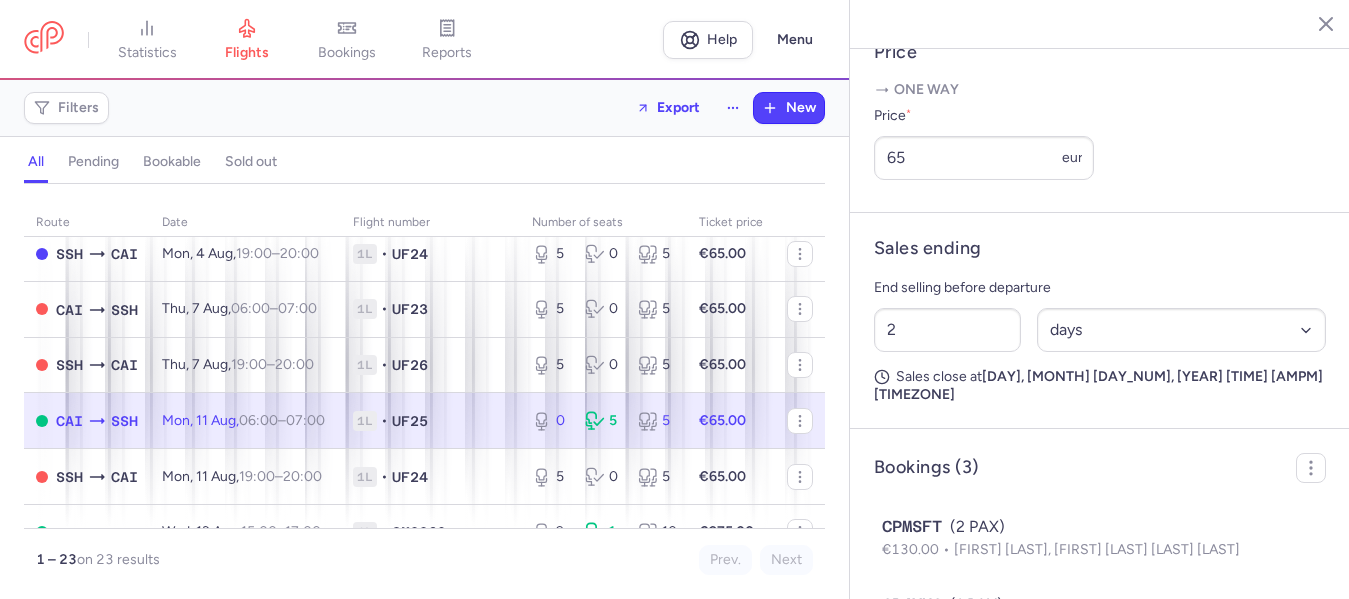 click on "1L • UF25" at bounding box center (430, 421) 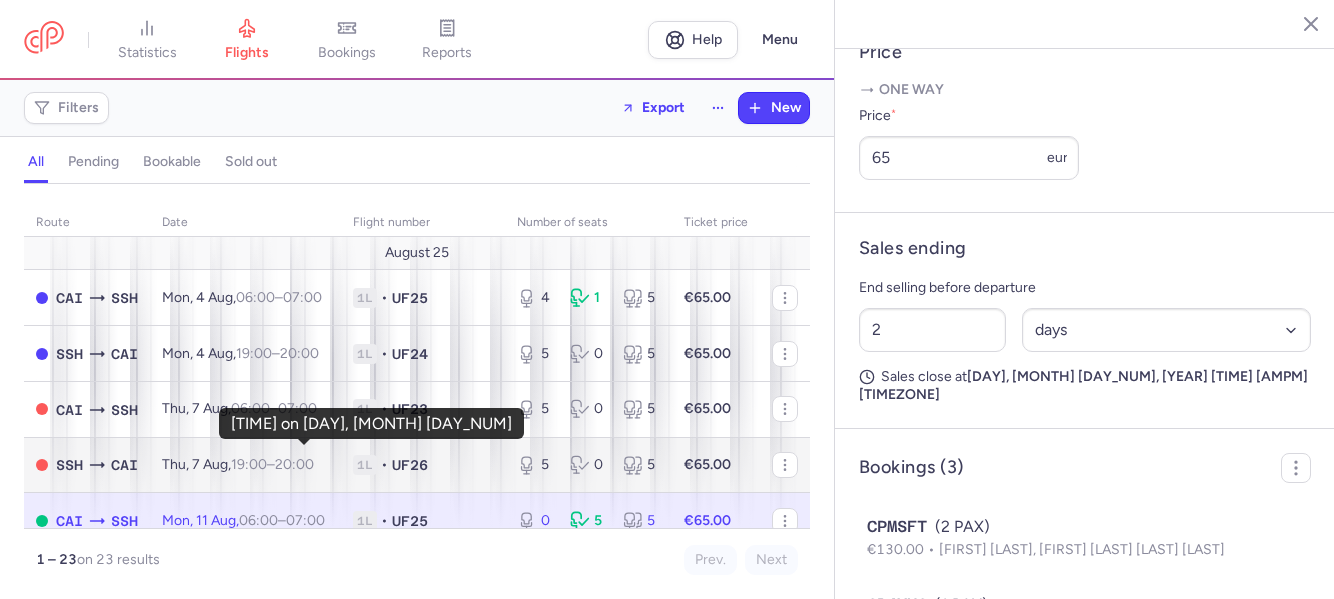 scroll, scrollTop: 100, scrollLeft: 0, axis: vertical 